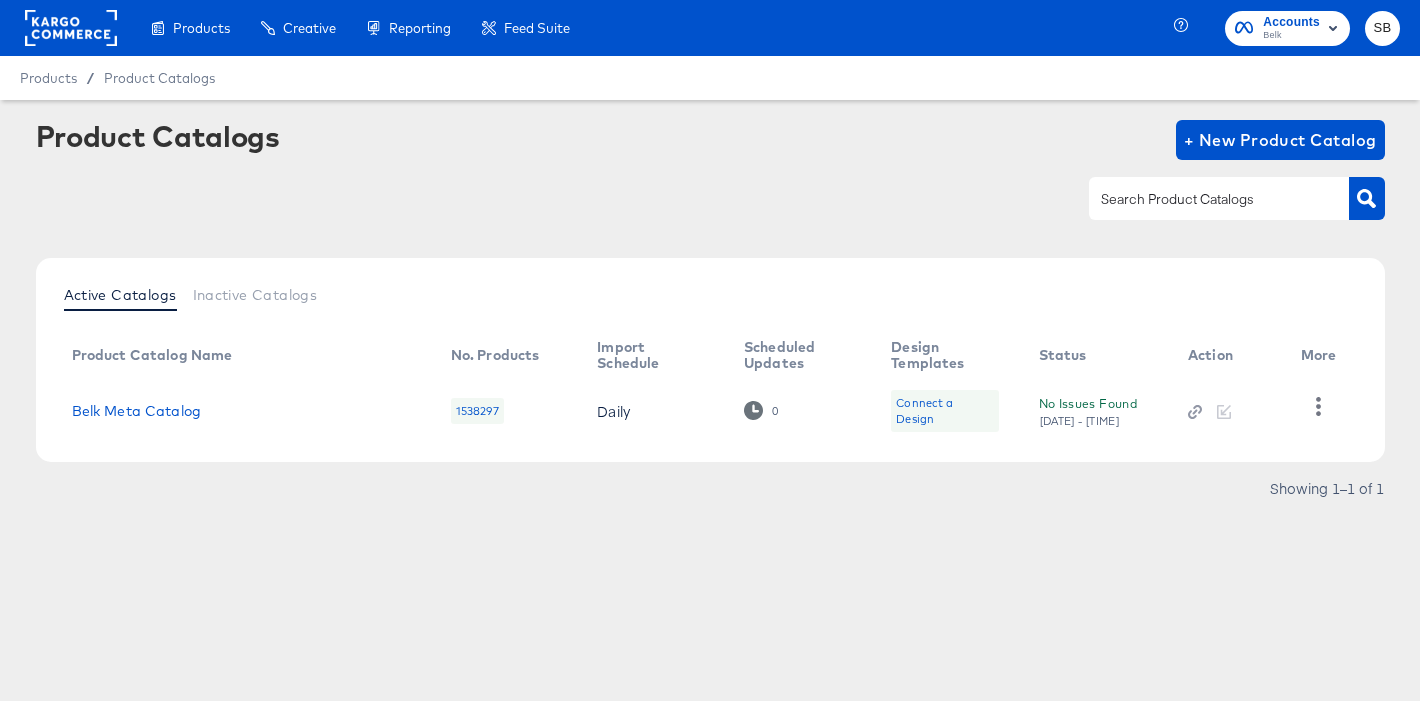 scroll, scrollTop: 0, scrollLeft: 0, axis: both 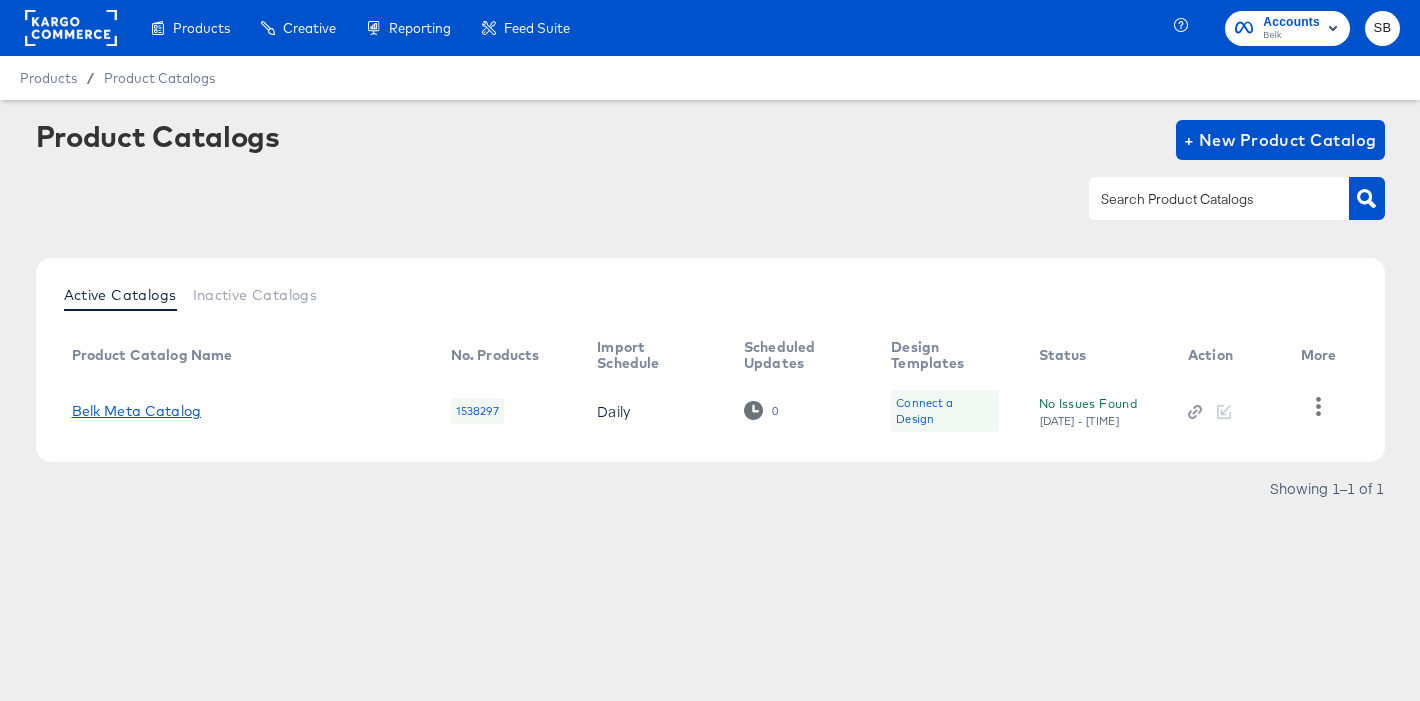 click on "Belk Meta Catalog" at bounding box center [137, 411] 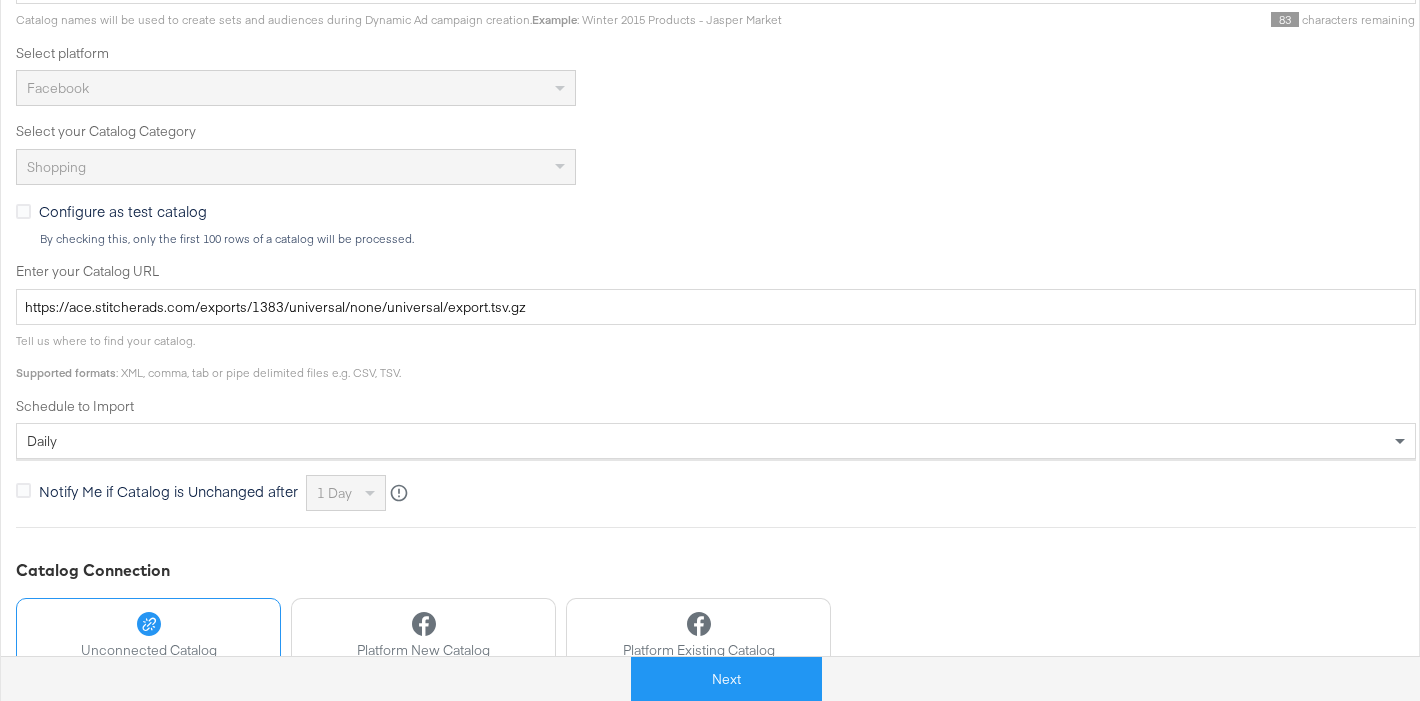 scroll, scrollTop: 640, scrollLeft: 0, axis: vertical 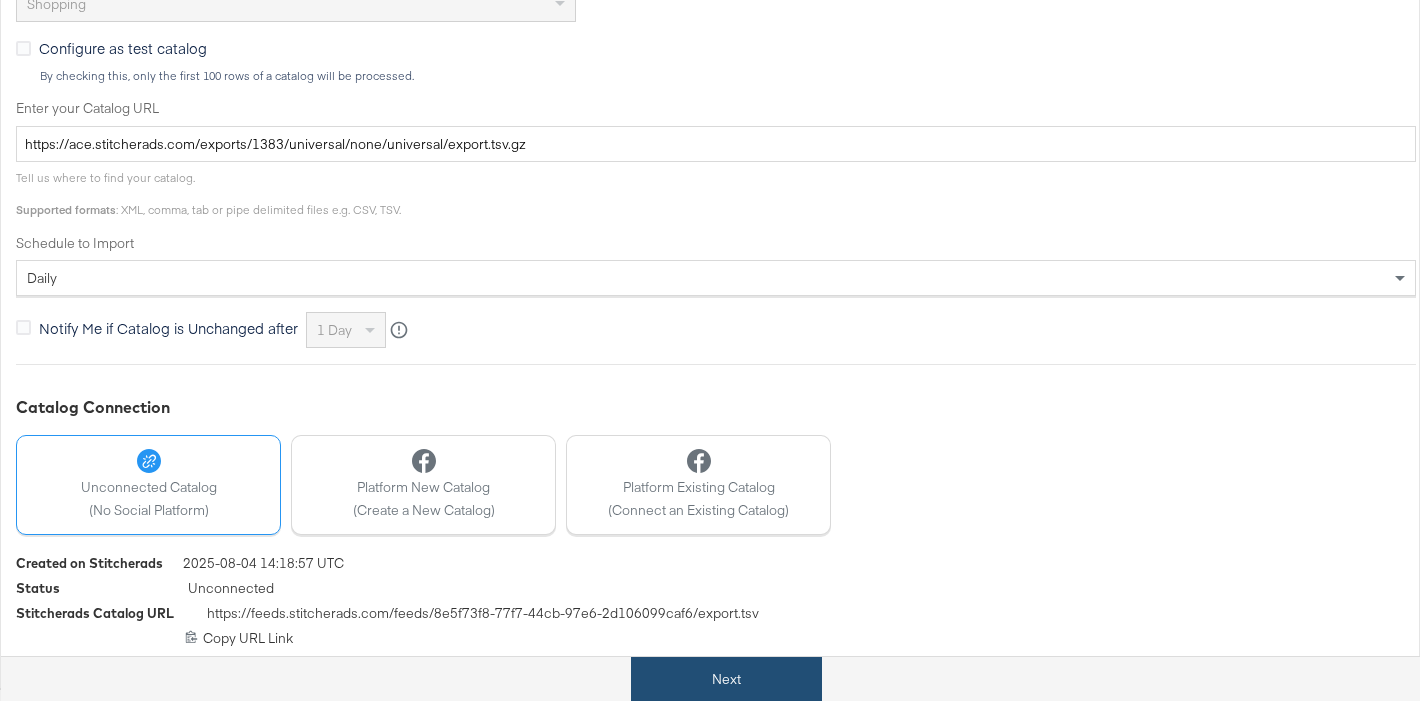 click on "Next" at bounding box center (726, 679) 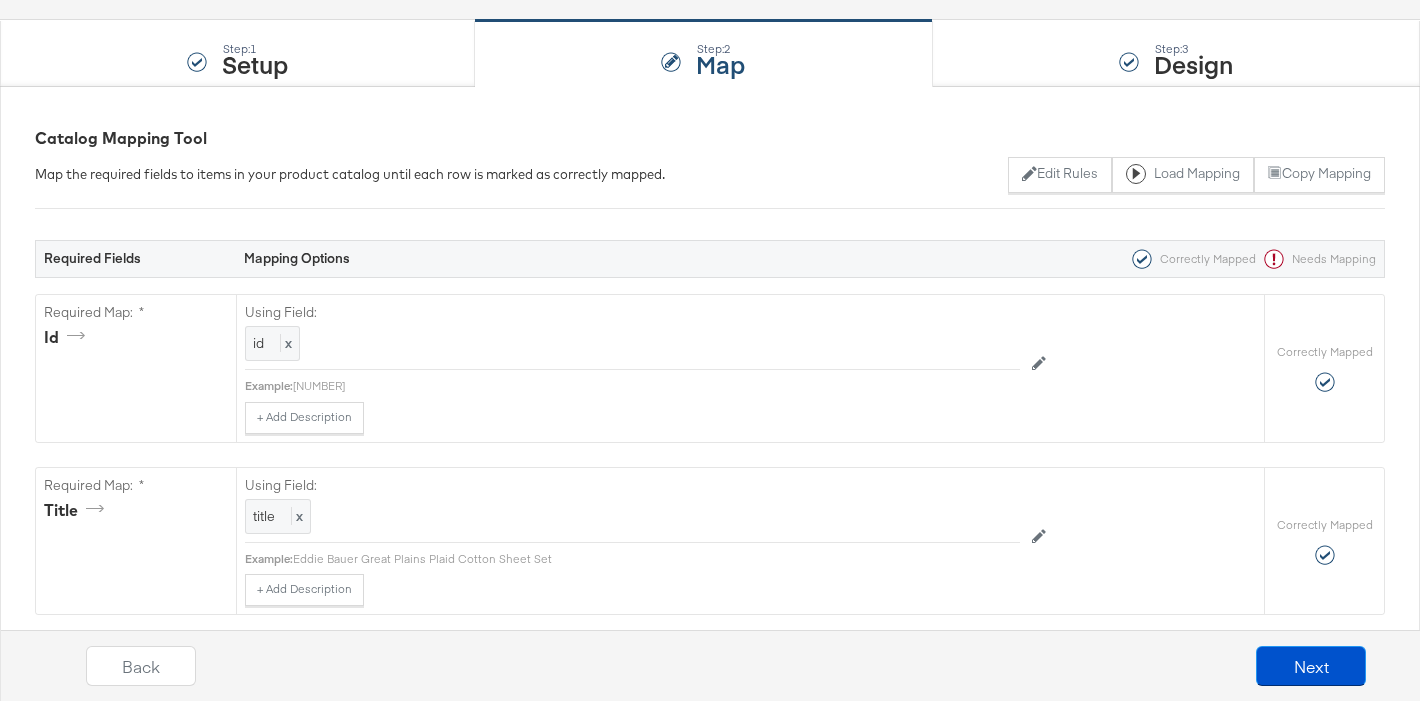 scroll, scrollTop: 1764, scrollLeft: 0, axis: vertical 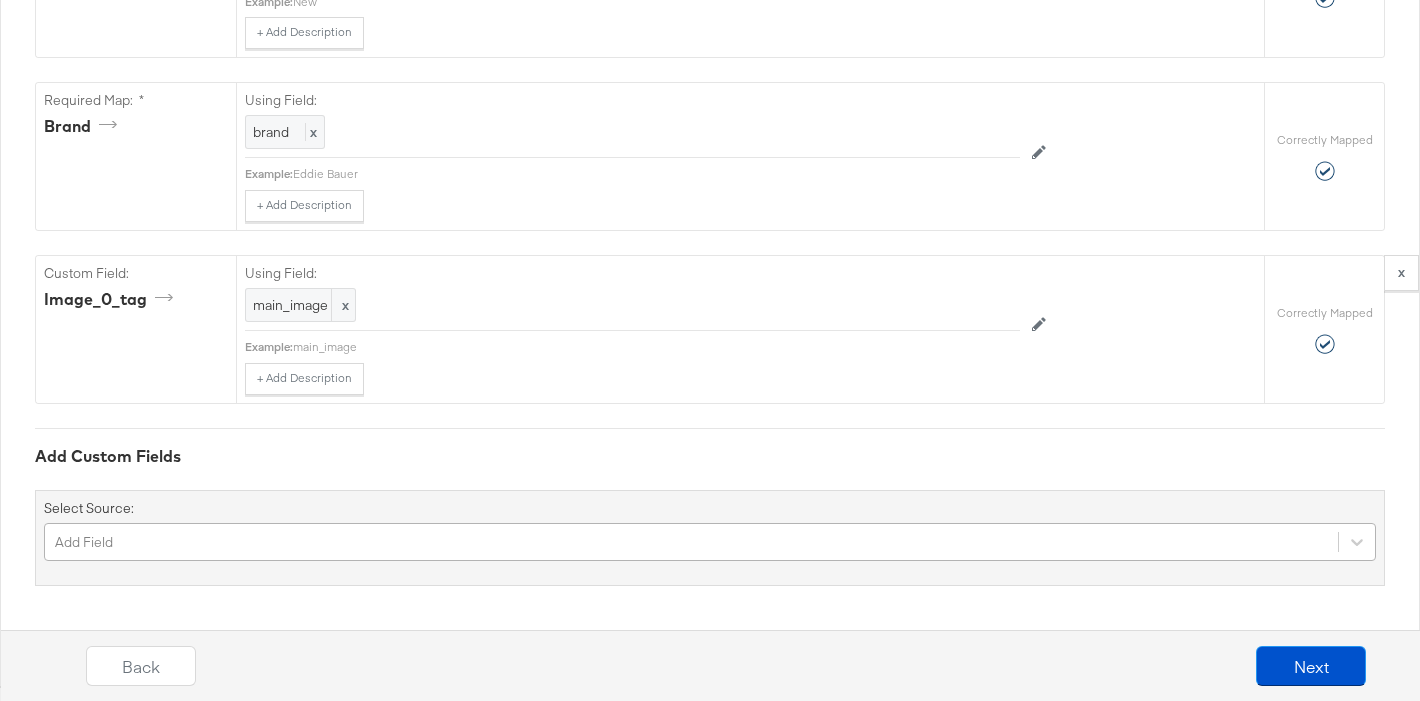 click on "Add Field" at bounding box center [710, 542] 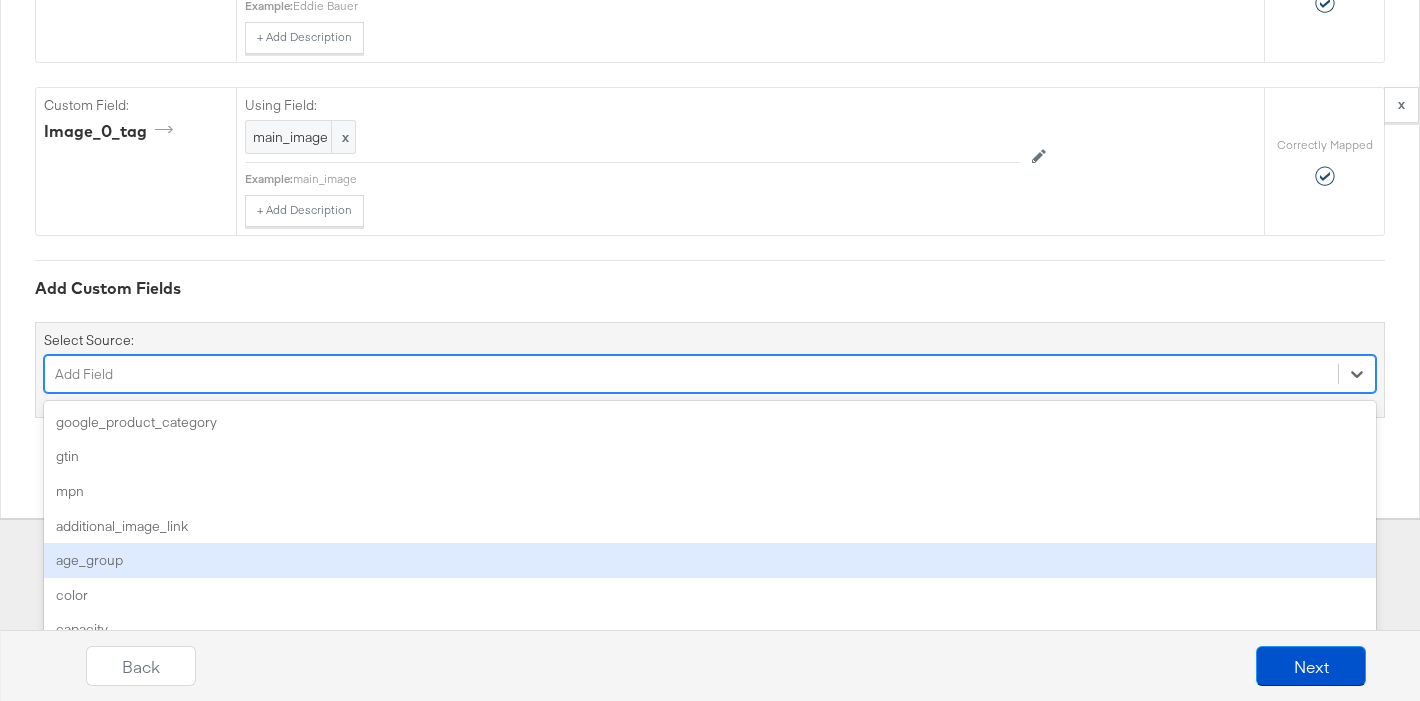 click on "age_group" at bounding box center (710, 560) 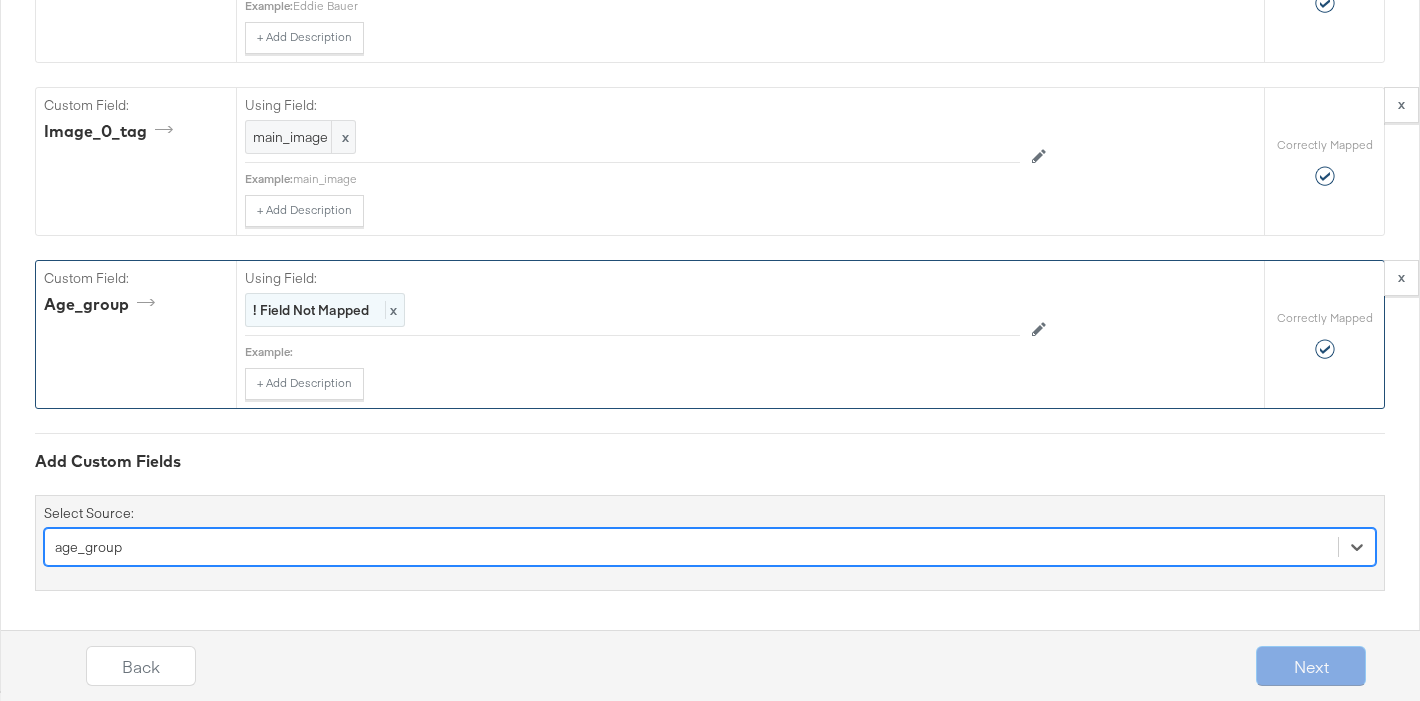 click on "! Field Not Mapped" at bounding box center [311, 310] 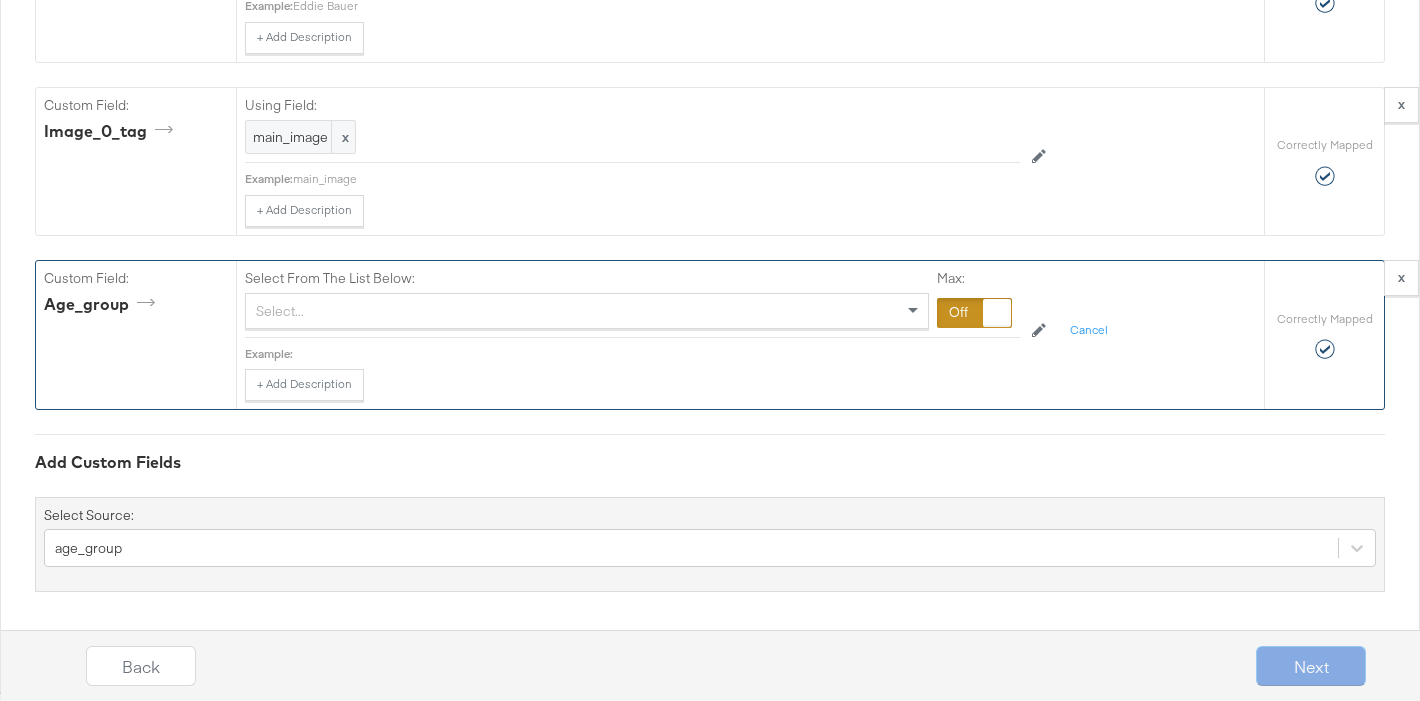 click on "Select..." at bounding box center (587, 311) 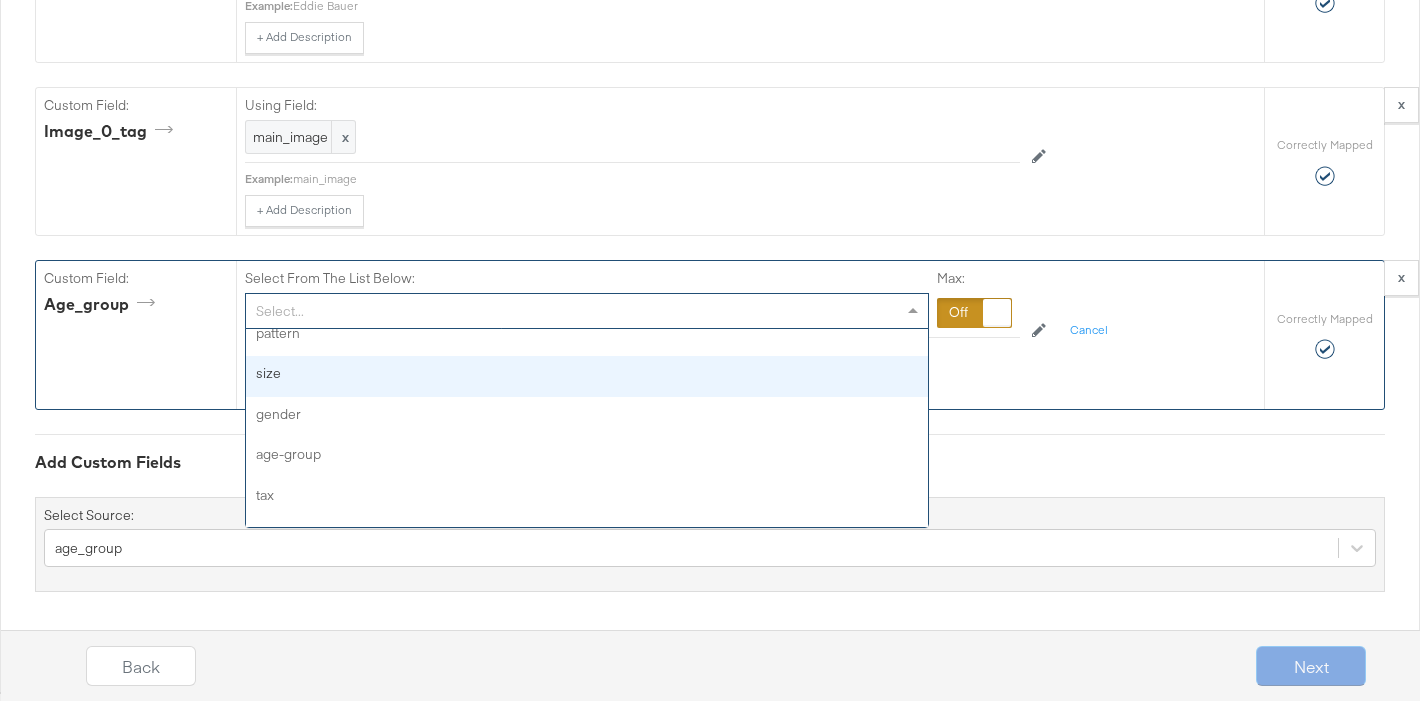 scroll, scrollTop: 1009, scrollLeft: 0, axis: vertical 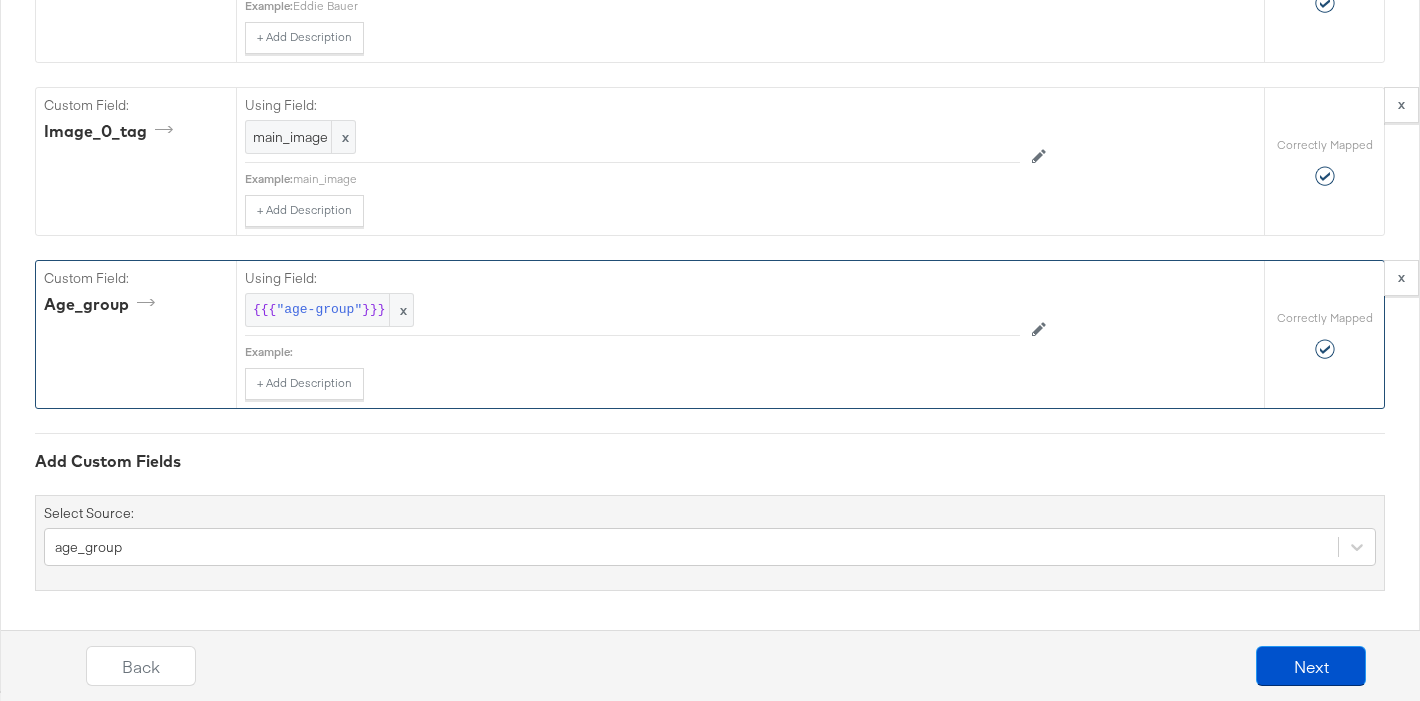 click on "Add Custom Fields Select Source: age_group" at bounding box center [710, 512] 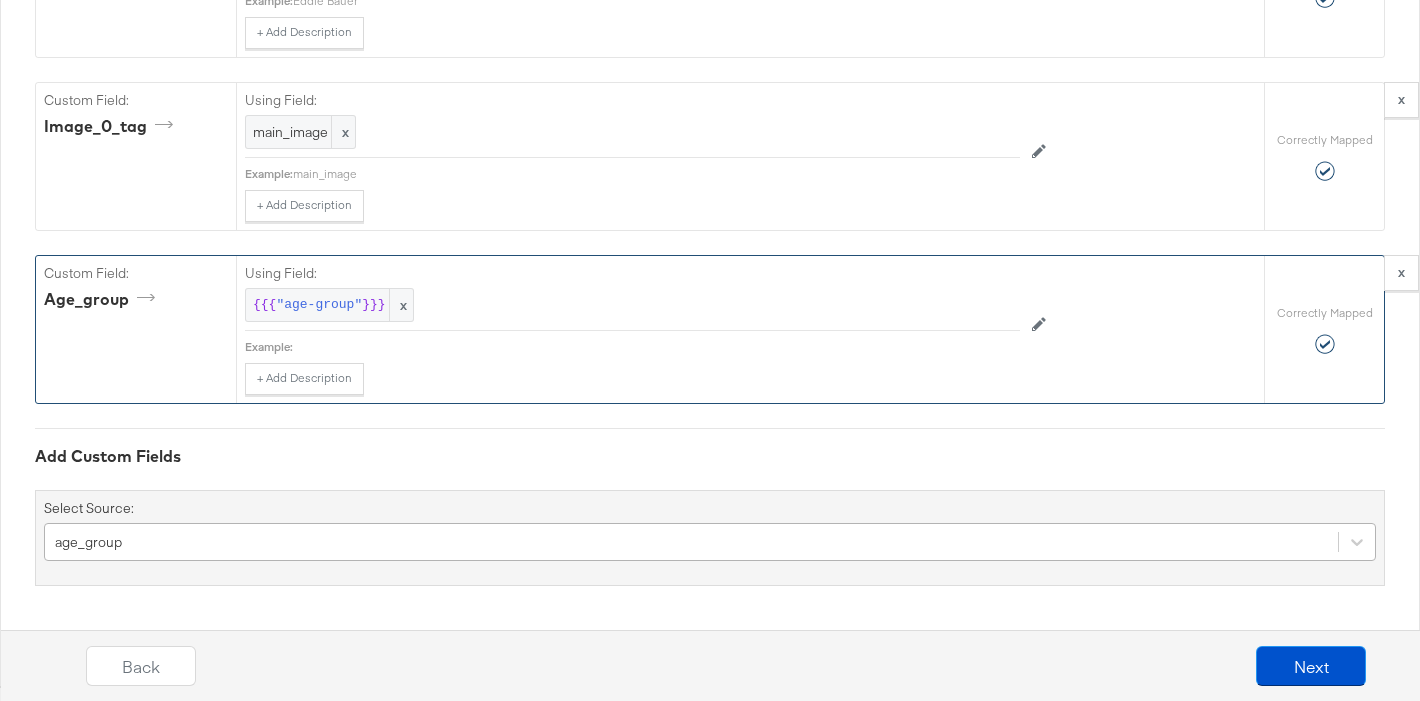 click on "age_group" at bounding box center (710, 542) 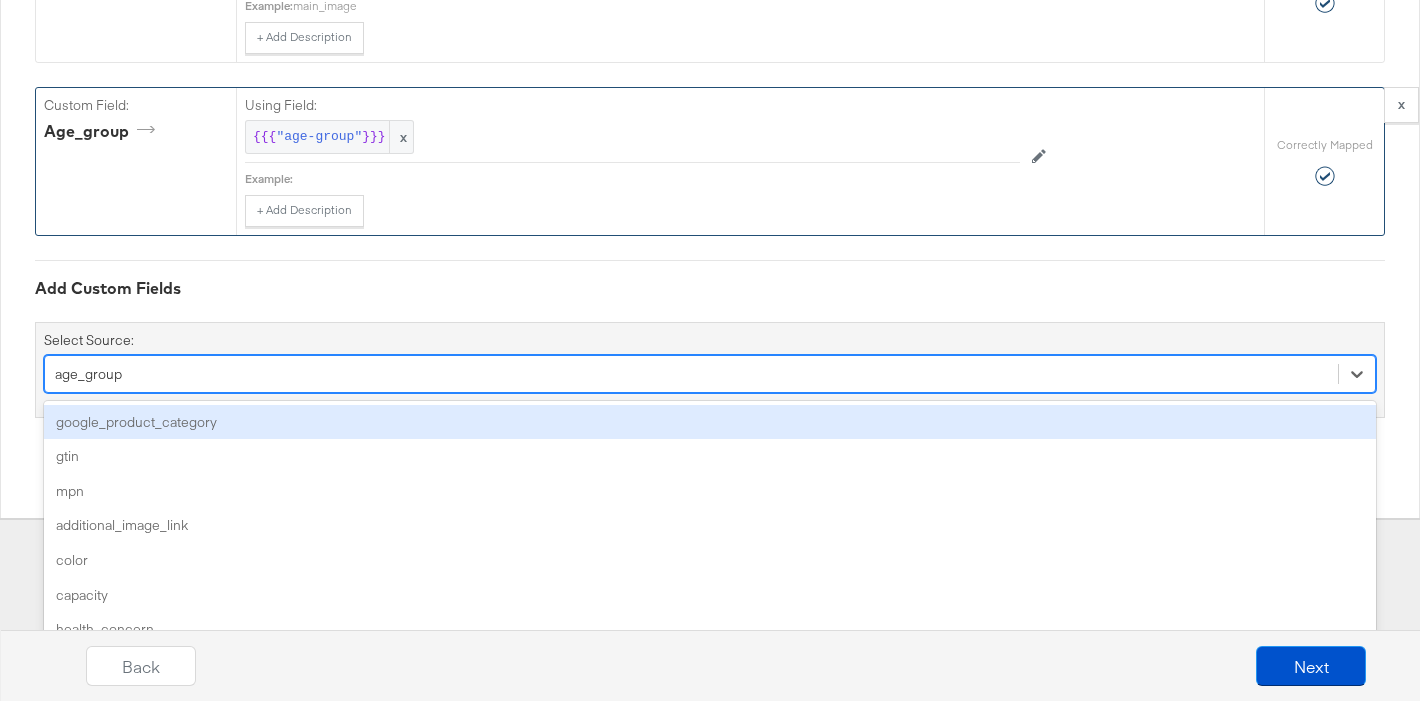 scroll, scrollTop: 4, scrollLeft: 0, axis: vertical 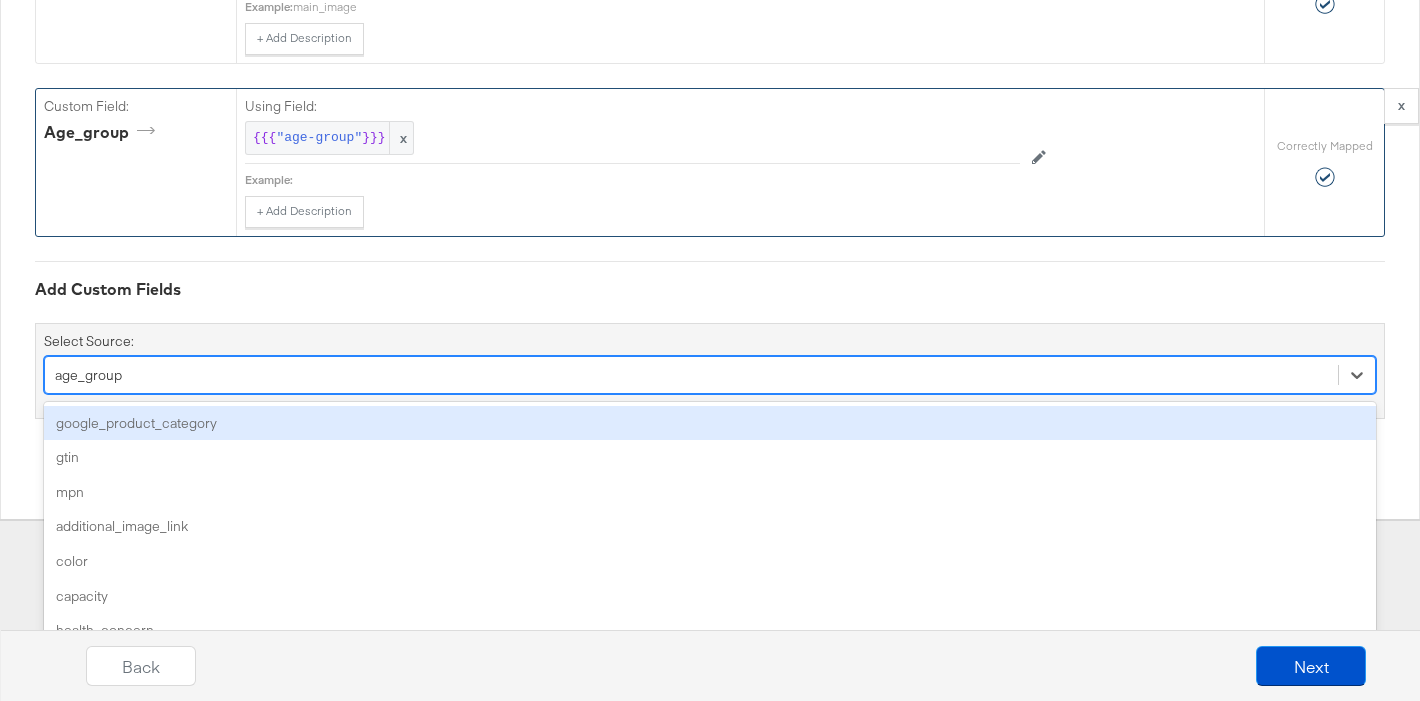 click on "Required Fields Mapping Options  Correctly Mapped  Needs Mapping Required Map:  * id Using Field: id x Example:  [NUMBER] + Add Description Add Note Edit Field Correctly Mapped Required Map:  * title Using Field: title x Example:  [BRAND] [PRODUCT] + Add Description Add Note Edit Field Correctly Mapped Required Map:  * description Using Field: description x Example:  + Add Description Add Note Edit Field Correctly Mapped Required Map:  * price Using Field: price x Example:  [PRICE] [CURRENCY] + Add Description Add Note Edit Field Correctly Mapped Required Map:  * link Using Field: link x Example:  [URL] + Add Description Add Note Edit Field Correctly Mapped Required Map:  * image_link Using Field: image_link x Example:  [URL] + Add Description Add Note Edit Field Correctly Mapped availability" at bounding box center (710, -654) 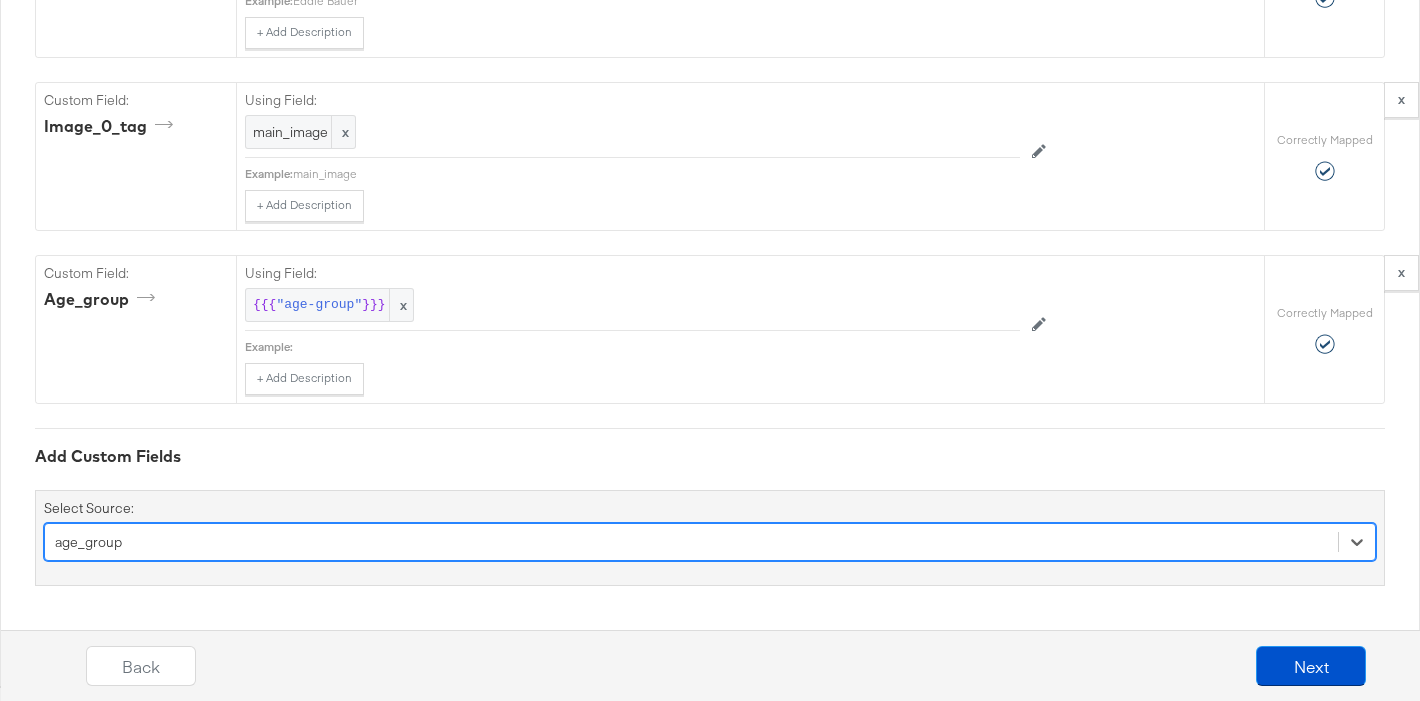 click on "Add Custom Fields Select Source: option age_group, selected.   Select is focused ,type to refine list, press Down to open the menu,  age_group" at bounding box center (710, 507) 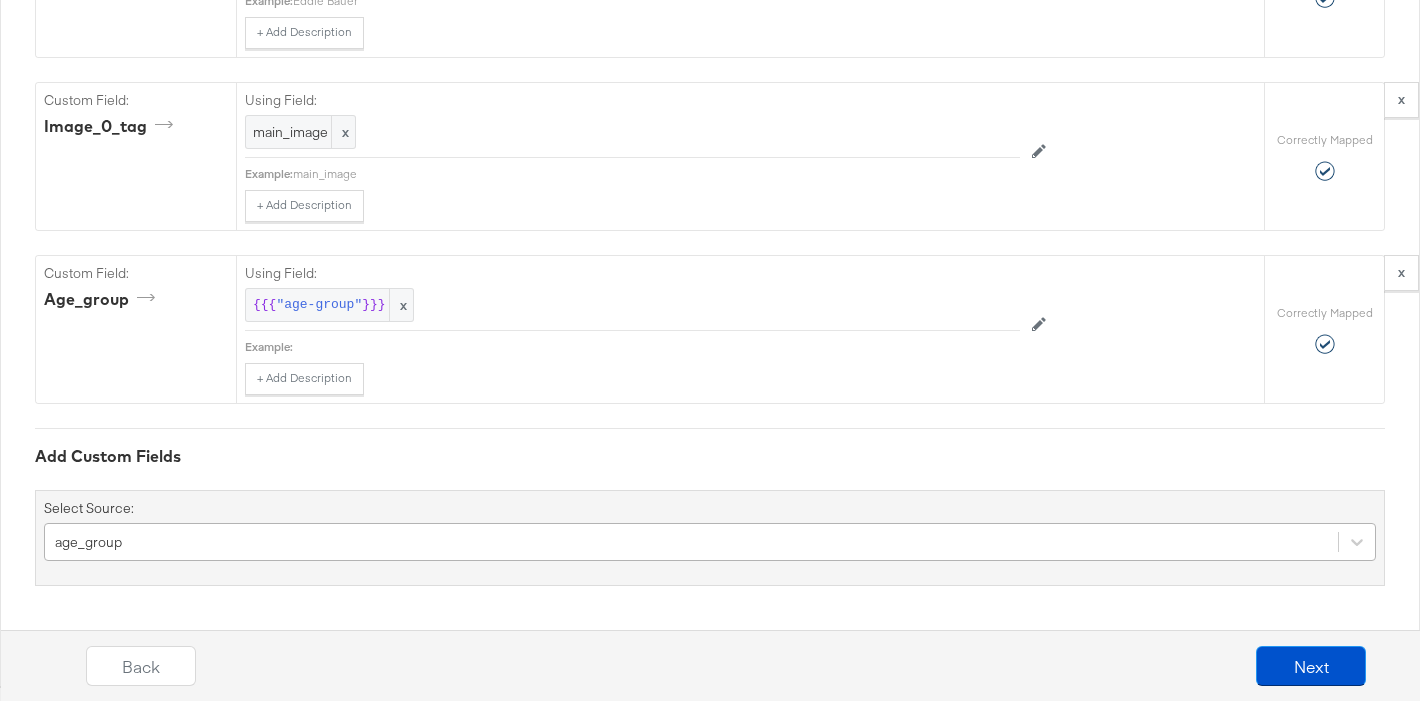 click on "age_group" at bounding box center [710, 542] 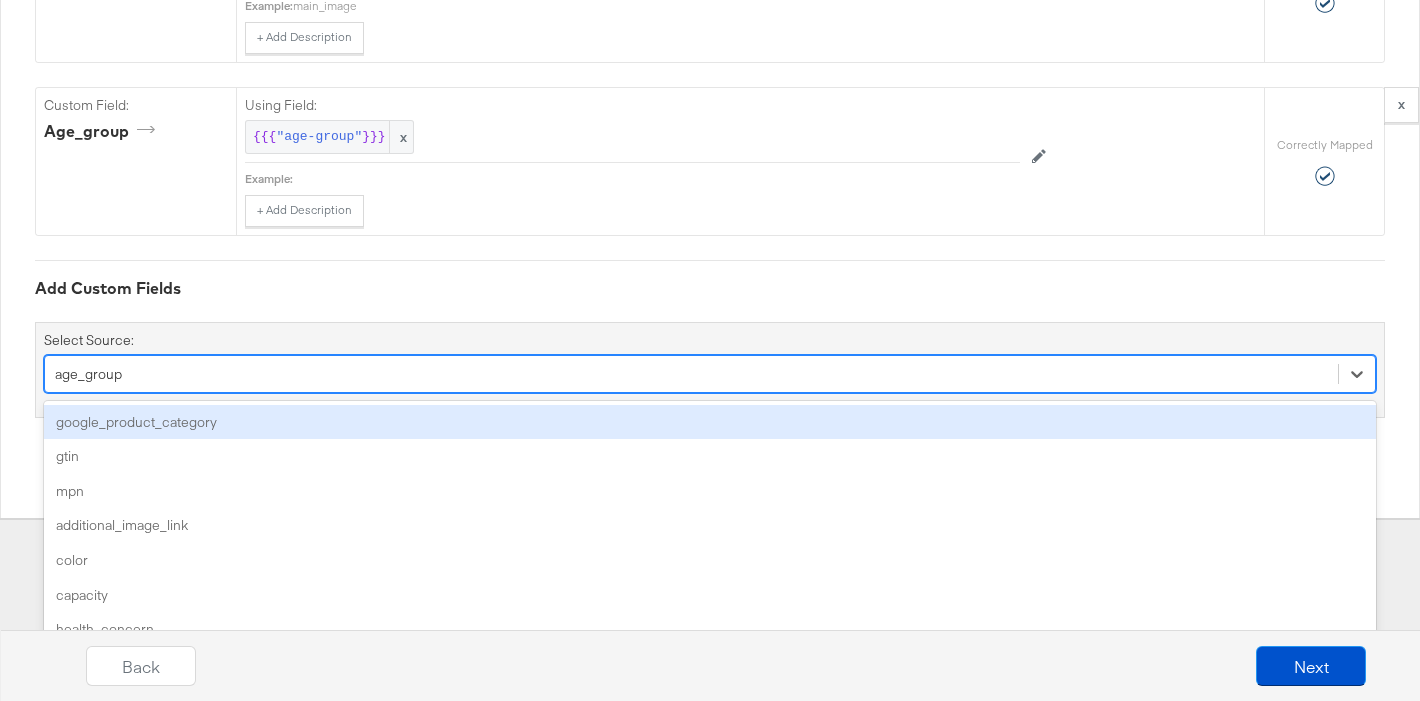 scroll, scrollTop: 1937, scrollLeft: 0, axis: vertical 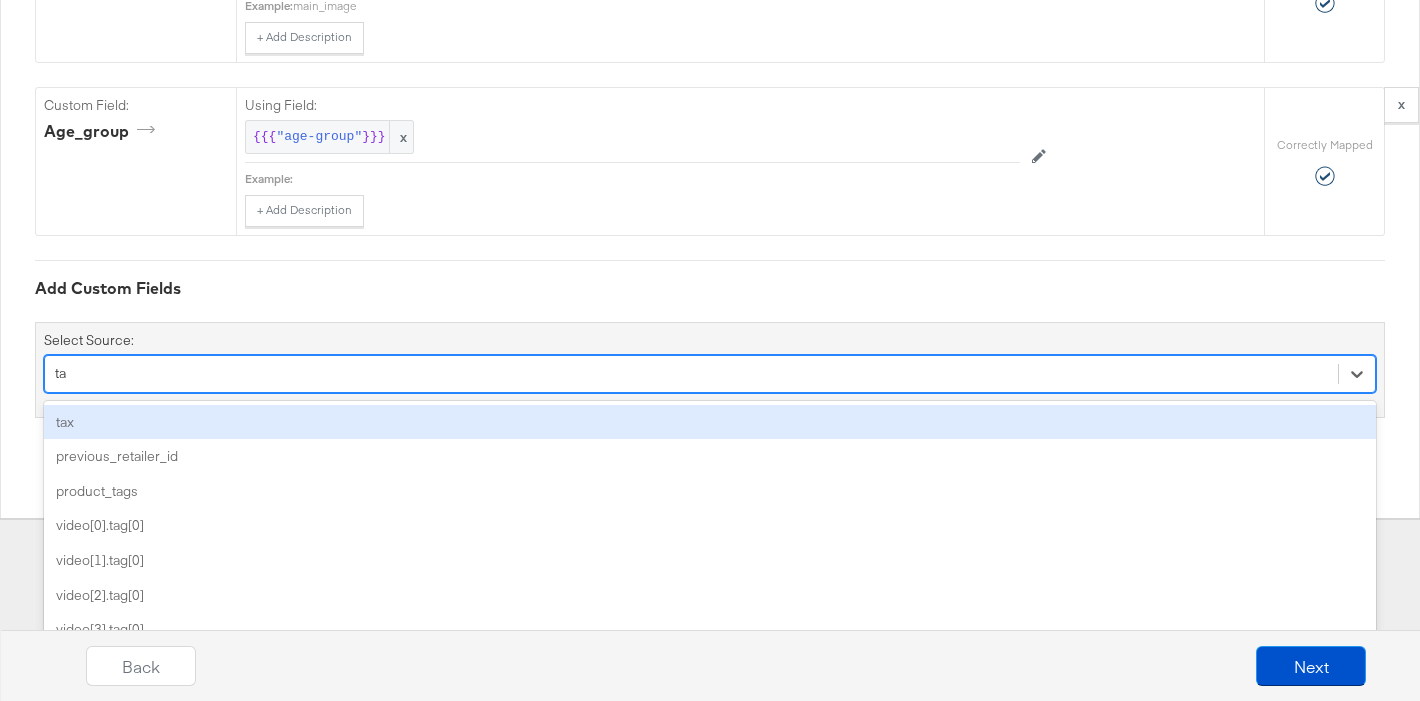 type on "tax" 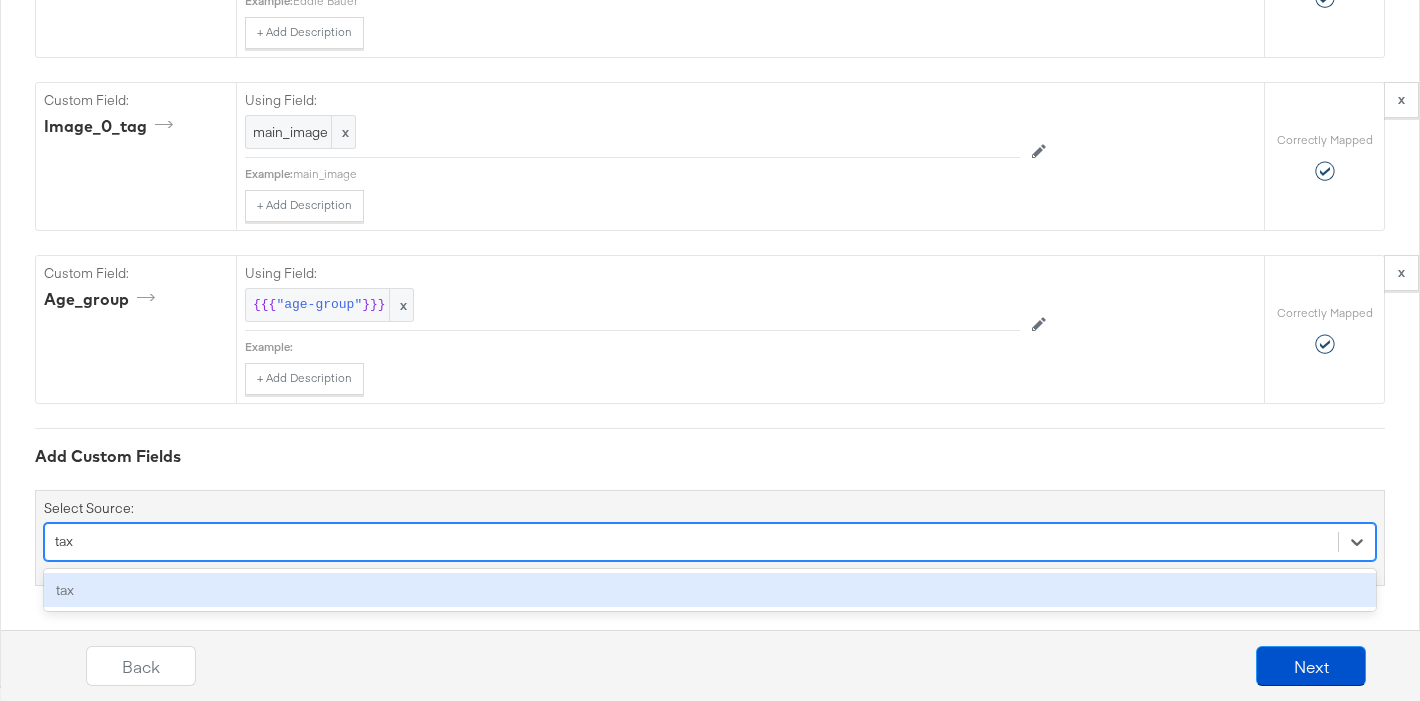 scroll, scrollTop: 1937, scrollLeft: 0, axis: vertical 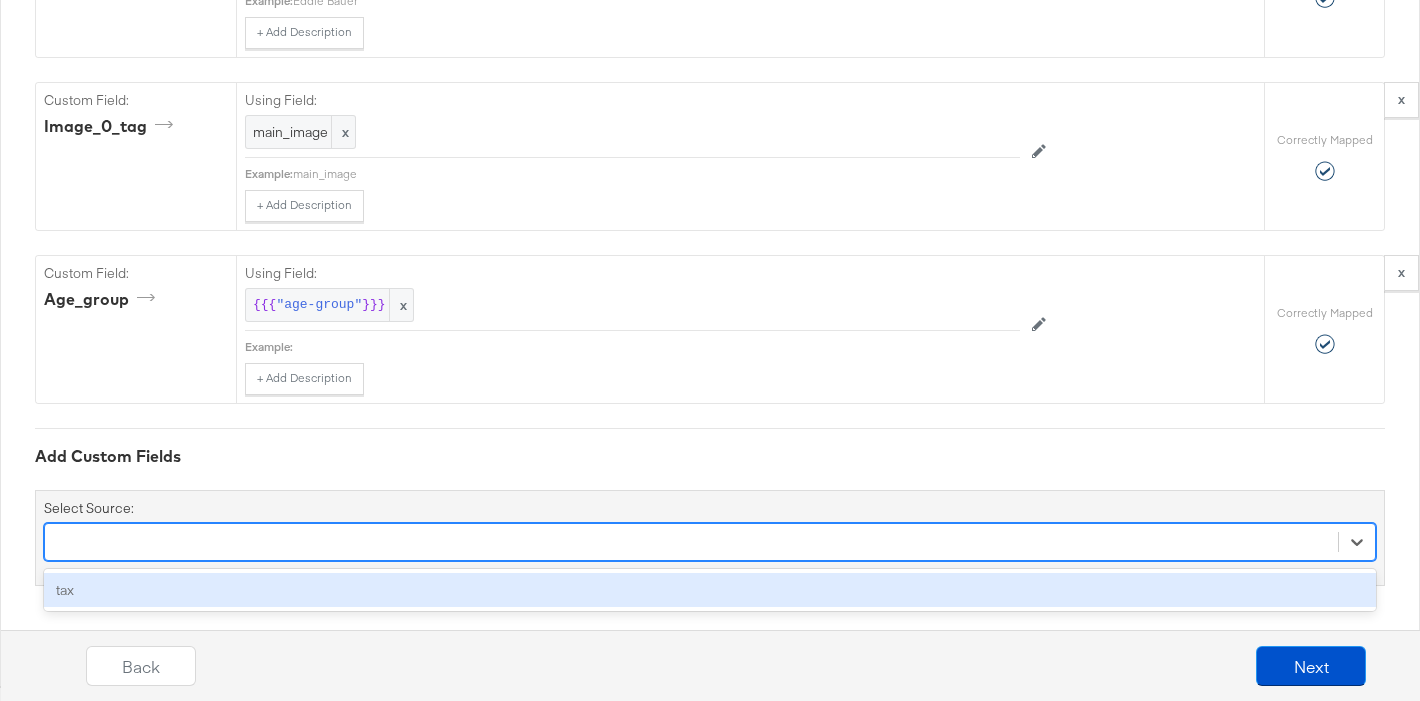 click on "tax" at bounding box center [691, 541] 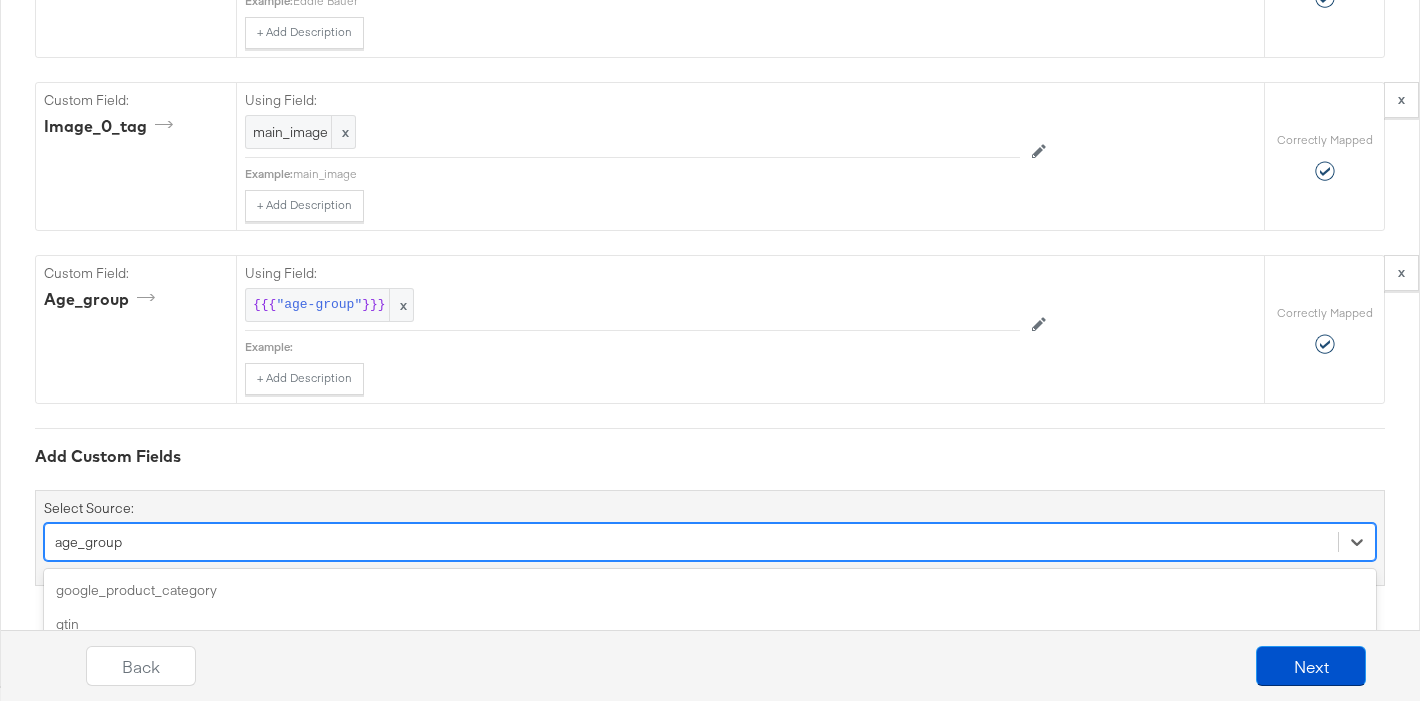click on "option age_group, selected. option additional_image_link focused, 4 of 170. 170 results available. Use Up and Down to choose options, press Enter to select the currently focused option, press Escape to exit the menu, press Tab to select the option and exit the menu. age_group google_product_category gtin mpn additional_image_link color capacity health_concern ingredients expiration_date gender item_group_id material gemstone pattern style decor_style finish is_assembly_required thread_count shoe_width keywords product_type size size_type size_system product_height product_length product_width product_depth product_weight product_form recommended_use scent tax sale_price sale_price_effective_date shipping shipping_weight shipping_size previous_retailer_id custom_label_0 custom_label_1 custom_label_2 custom_label_3 custom_label_4 custom_number_0 custom_number_1 custom_number_2 custom_number_3 custom_number_4 ios_url ios_app_store_id ios_app_name iphone_url iphone_app_store_id iphone_app_name ipad_url visibility" at bounding box center (710, 542) 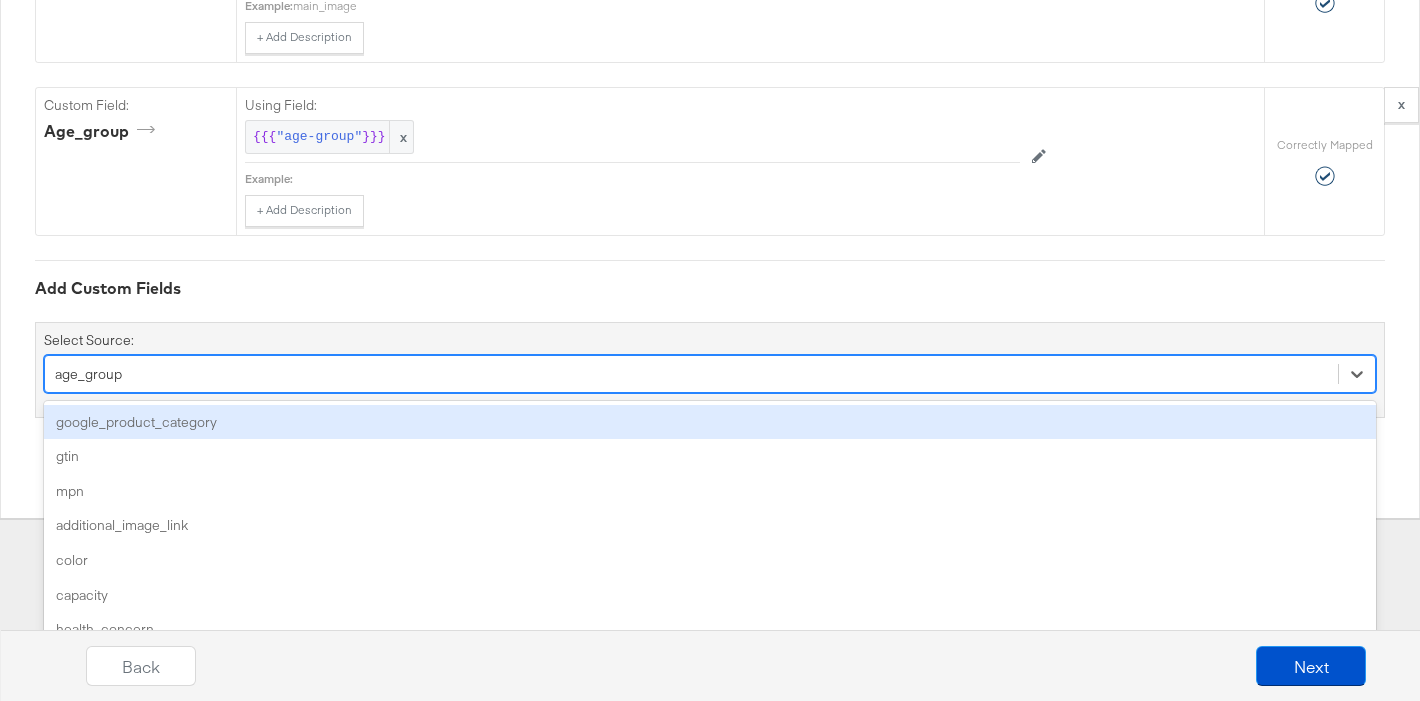 click on "Required Fields Mapping Options  Correctly Mapped  Needs Mapping Required Map:  * id Using Field: id x Example:  [NUMBER] + Add Description Add Note Edit Field Correctly Mapped Required Map:  * title Using Field: title x Example:  [BRAND] [PRODUCT] + Add Description Add Note Edit Field Correctly Mapped Required Map:  * description Using Field: description x Example:  + Add Description Add Note Edit Field Correctly Mapped Required Map:  * price Using Field: price x Example:  [PRICE] [CURRENCY] + Add Description Add Note Edit Field Correctly Mapped Required Map:  * link Using Field: link x Example:  [URL] + Add Description Add Note Edit Field Correctly Mapped Required Map:  * image_link Using Field: image_link x Example:  [URL] + Add Description Add Note Edit Field Correctly Mapped availability" at bounding box center (710, -655) 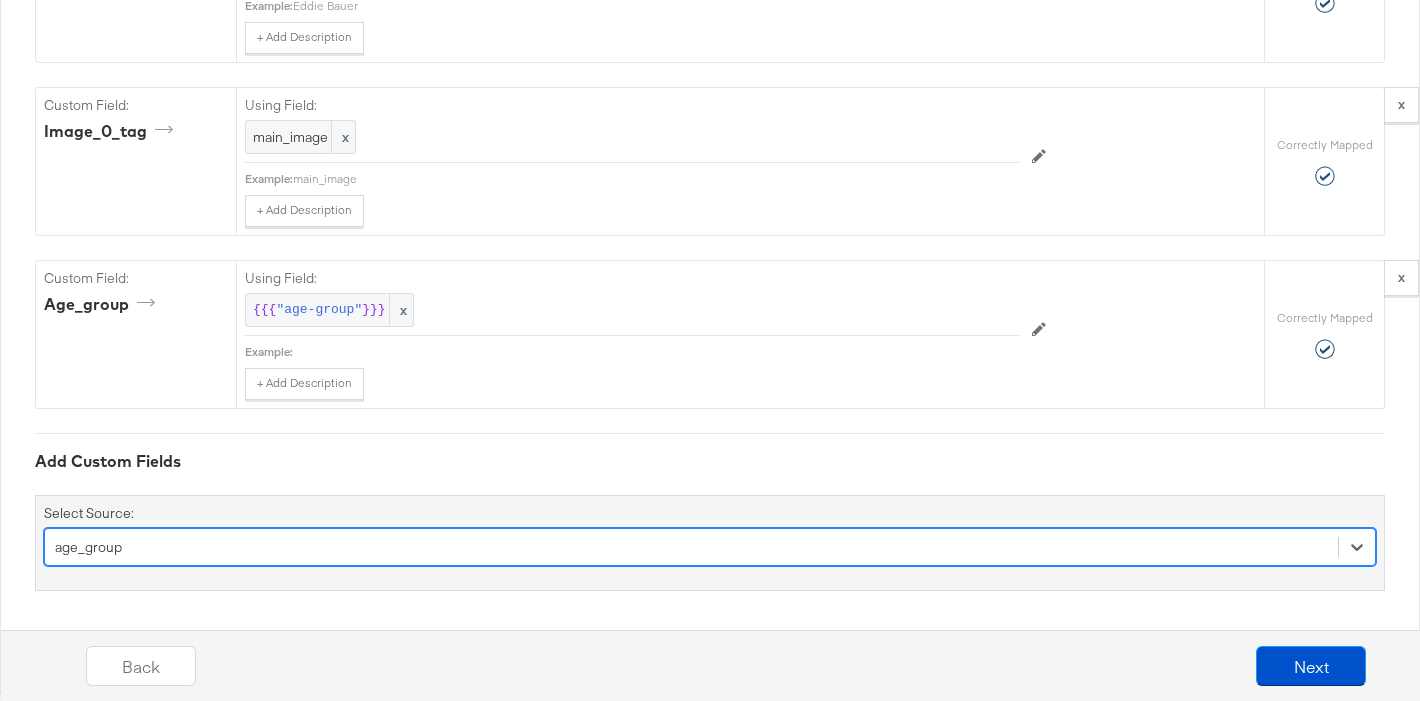 scroll, scrollTop: 1937, scrollLeft: 0, axis: vertical 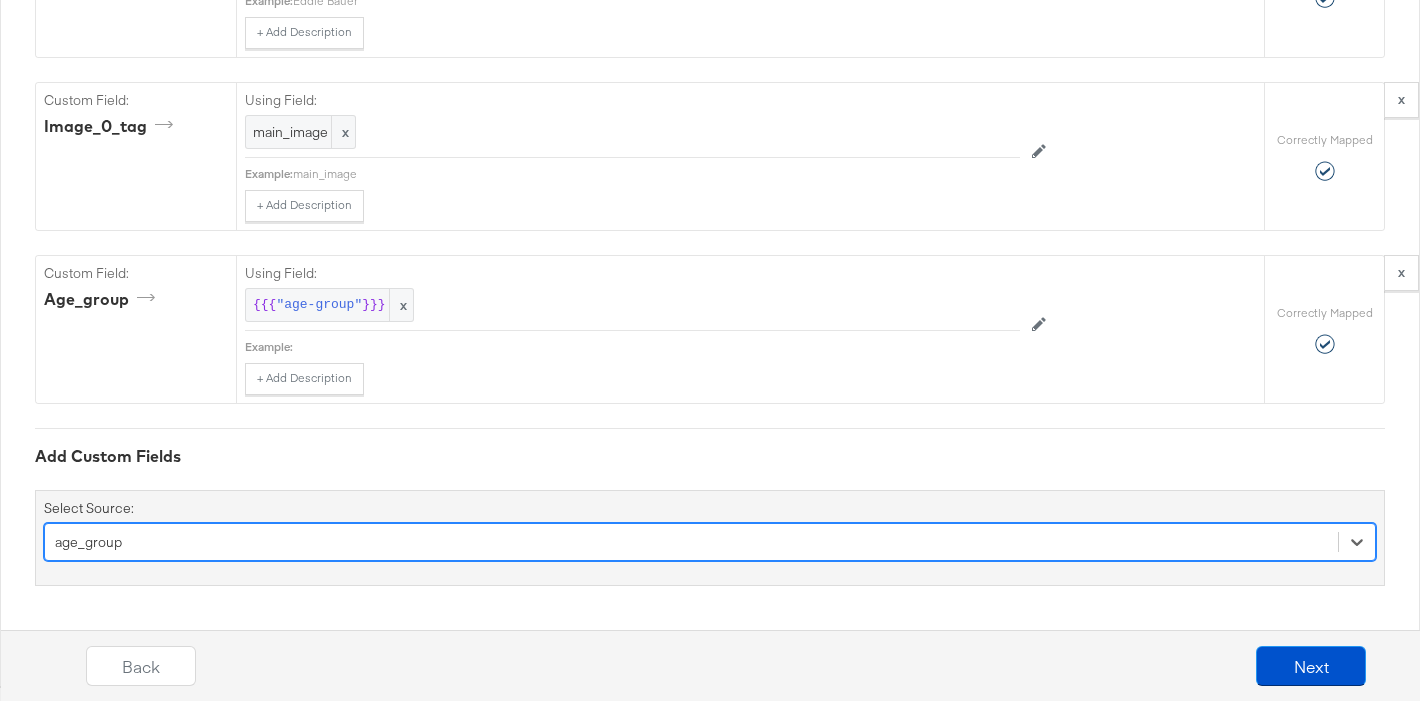 click on "option age_group, selected.   Select is focused ,type to refine list, press Down to open the menu,  age_group" at bounding box center (710, 542) 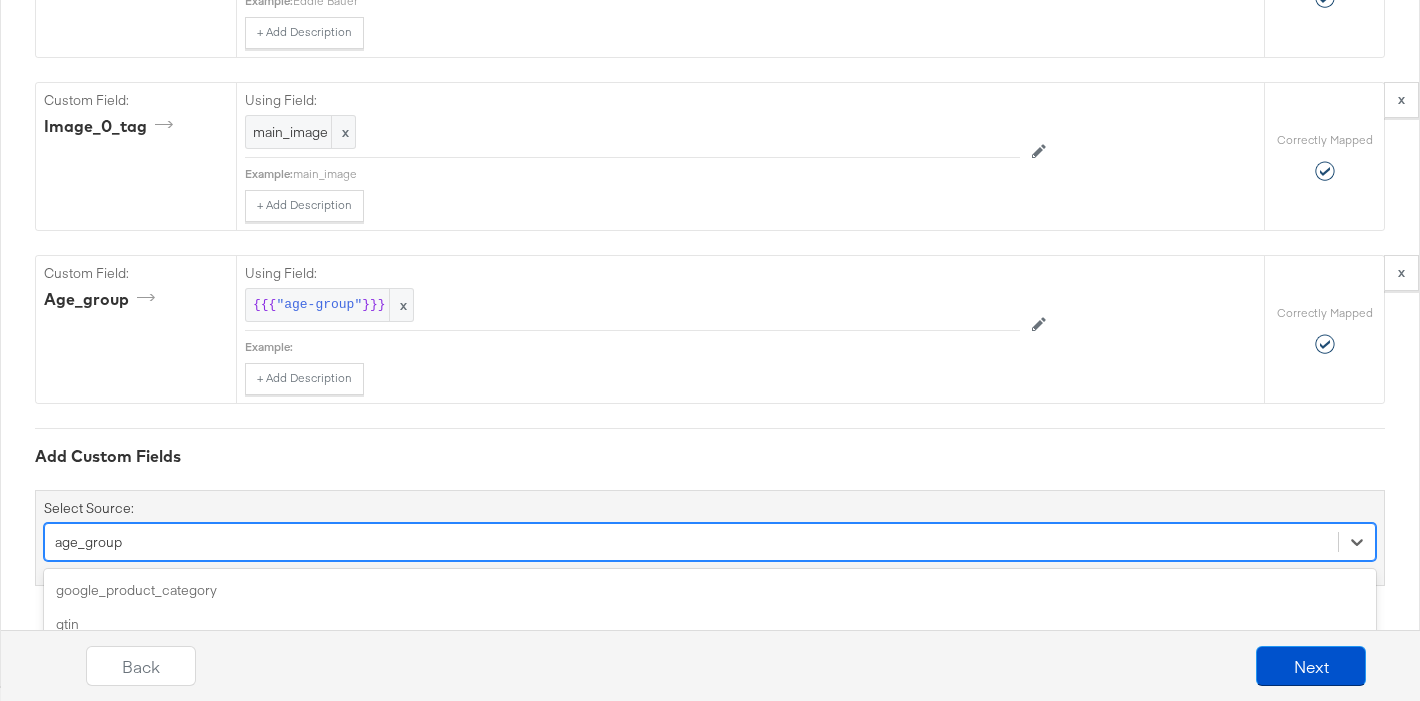 scroll, scrollTop: 2105, scrollLeft: 0, axis: vertical 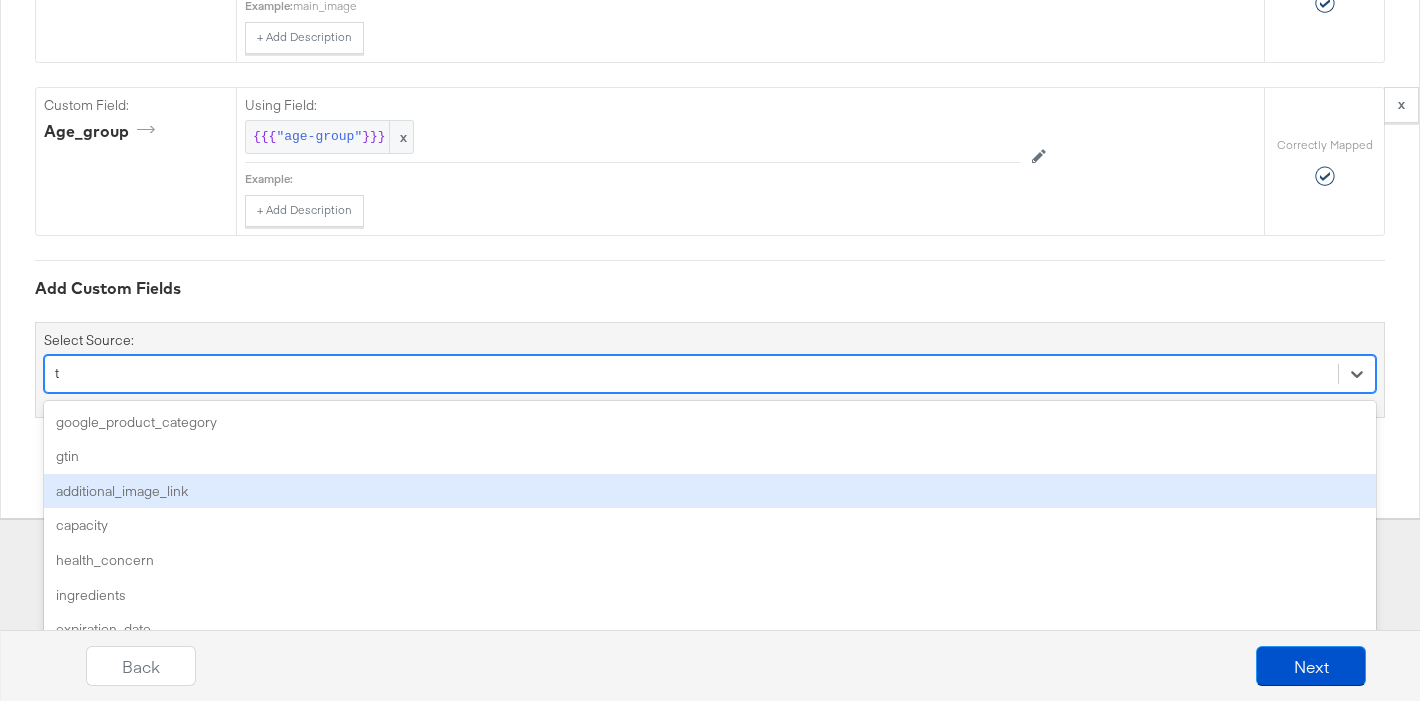 type on "ta" 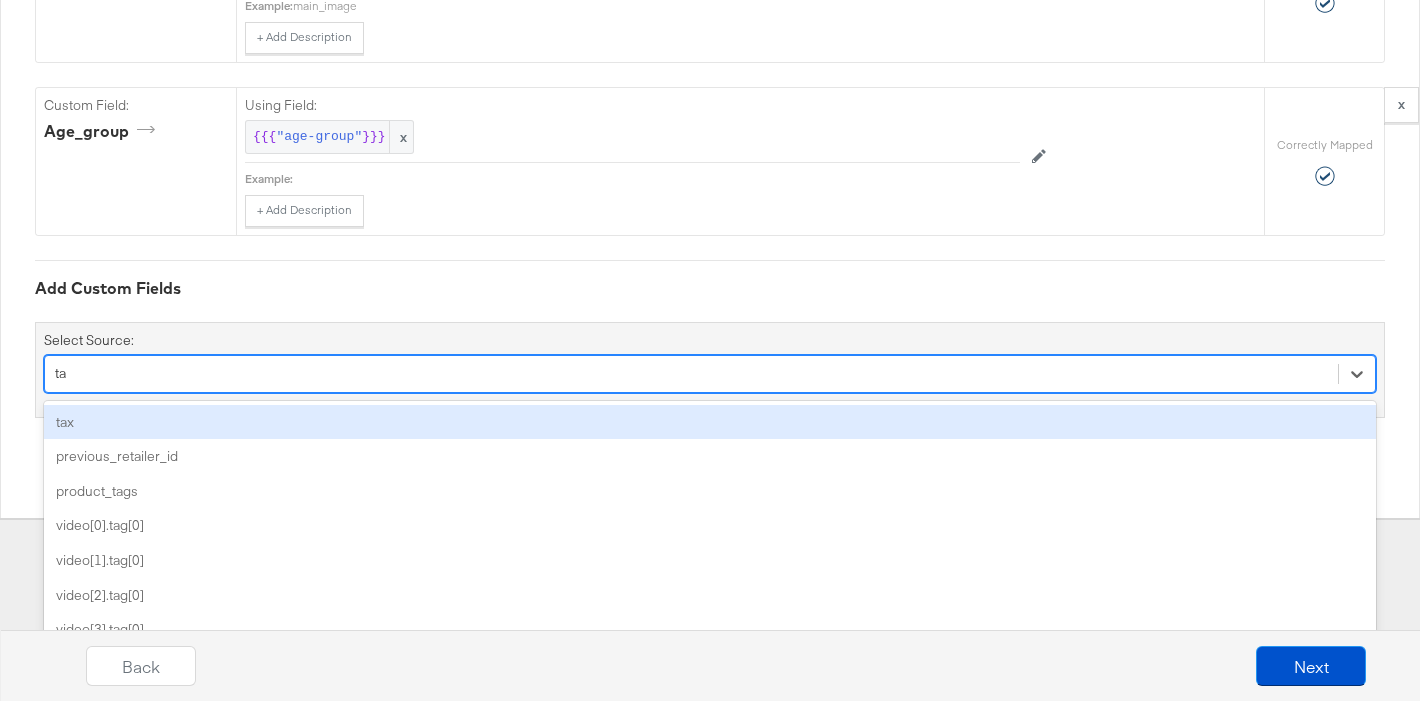 click on "tax" at bounding box center (710, 422) 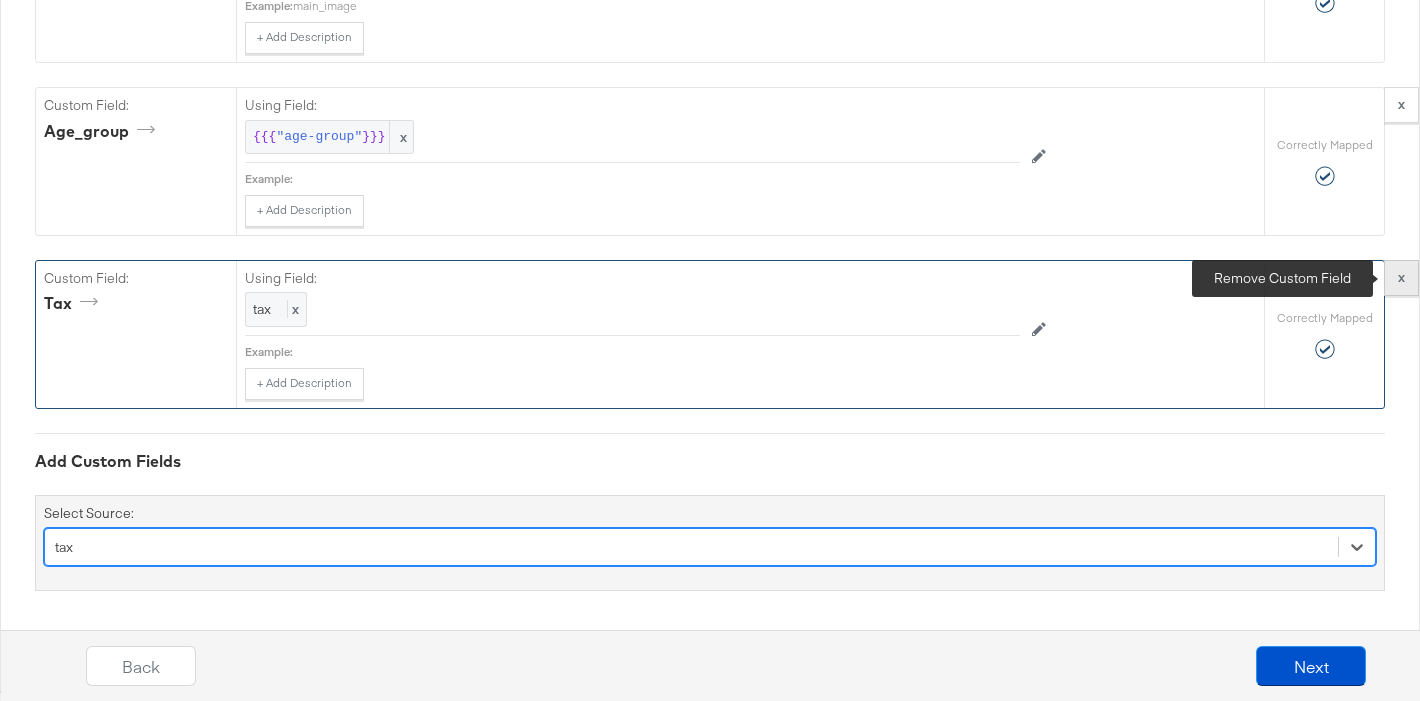 click on "x" at bounding box center [1401, 277] 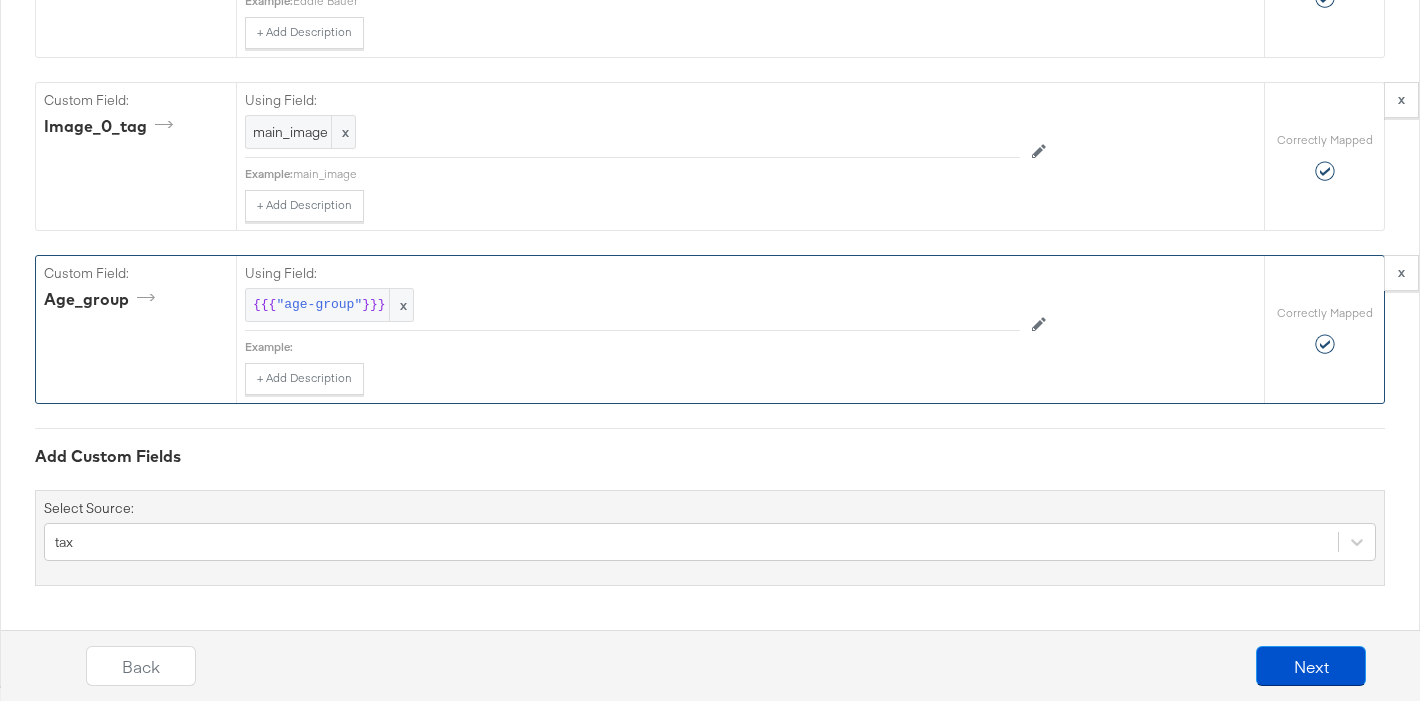 scroll, scrollTop: 1937, scrollLeft: 0, axis: vertical 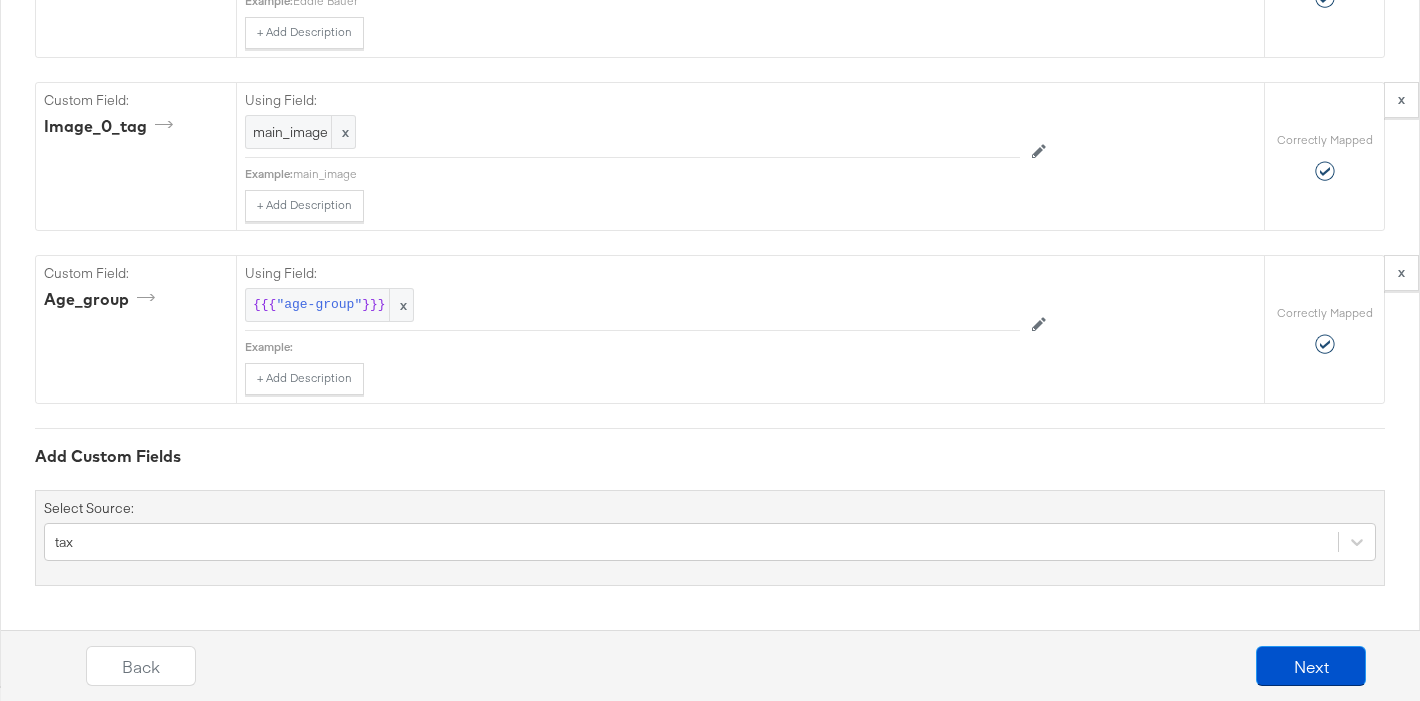 click on "Add Custom Fields" at bounding box center [710, 456] 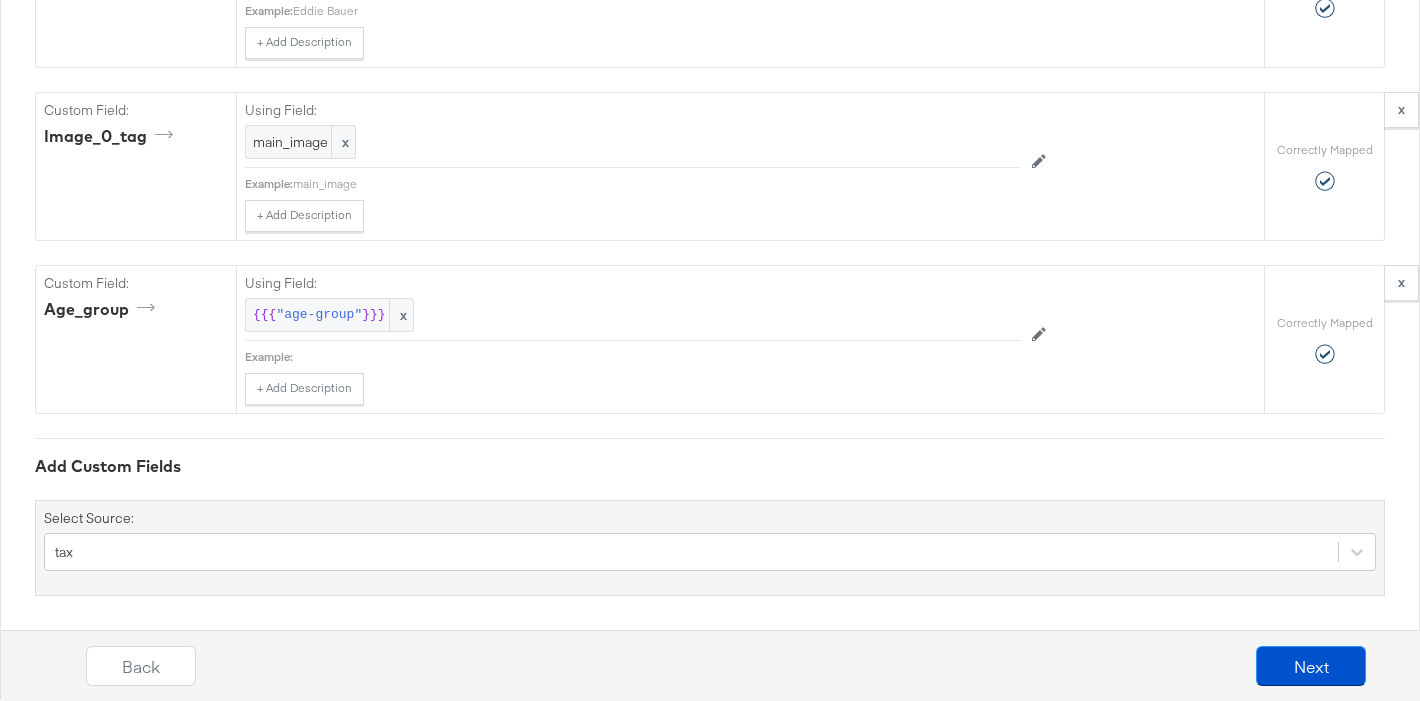 scroll, scrollTop: 1937, scrollLeft: 0, axis: vertical 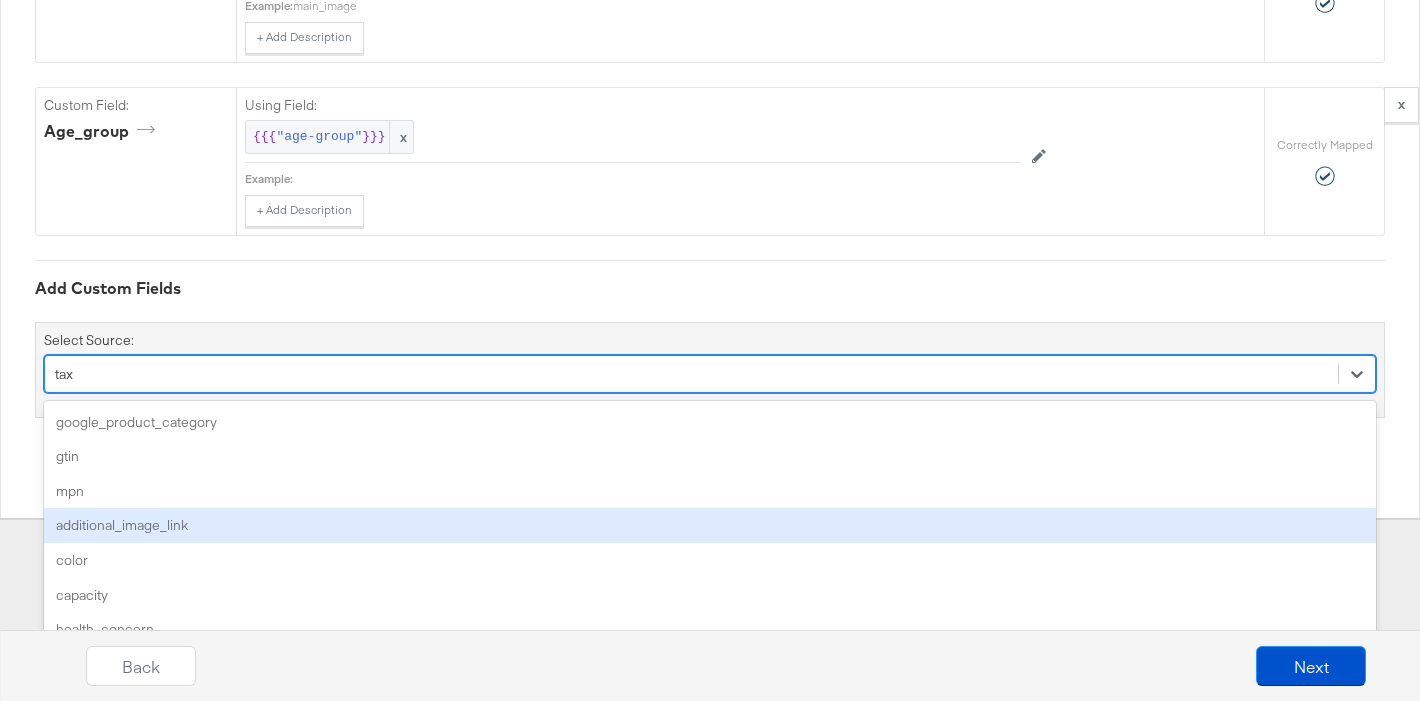 click on "option tax, selected. option additional_image_link focused, 4 of 170. 170 results available. Use Up and Down to choose options, press Enter to select the currently focused option, press Escape to exit the menu, press Tab to select the option and exit the menu. tax google_product_category gtin mpn additional_image_link color capacity health_concern ingredients expiration_date gender item_group_id material gemstone pattern style decor_style finish is_assembly_required thread_count shoe_width keywords product_type size size_type size_system product_height product_length product_width product_depth product_weight product_form recommended_use scent tax sale_price sale_price_effective_date shipping shipping_weight shipping_size previous_retailer_id custom_label_0 custom_label_1 custom_label_2 custom_label_3 custom_label_4 custom_number_0 custom_number_1 custom_number_2 custom_number_3 custom_number_4 ios_url ios_app_store_id ios_app_name iphone_url iphone_app_store_id iphone_app_name ipad_url ipad_app_store_id" at bounding box center [710, 374] 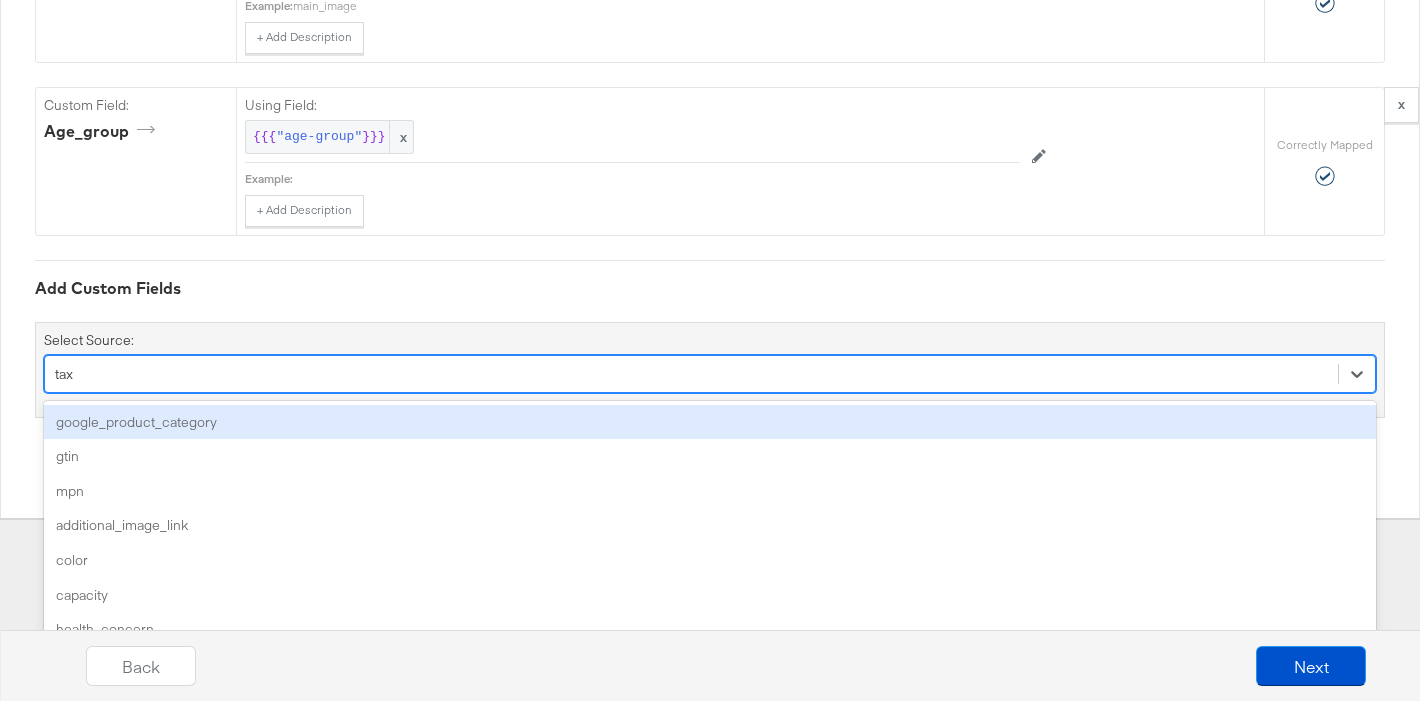 scroll, scrollTop: 1937, scrollLeft: 0, axis: vertical 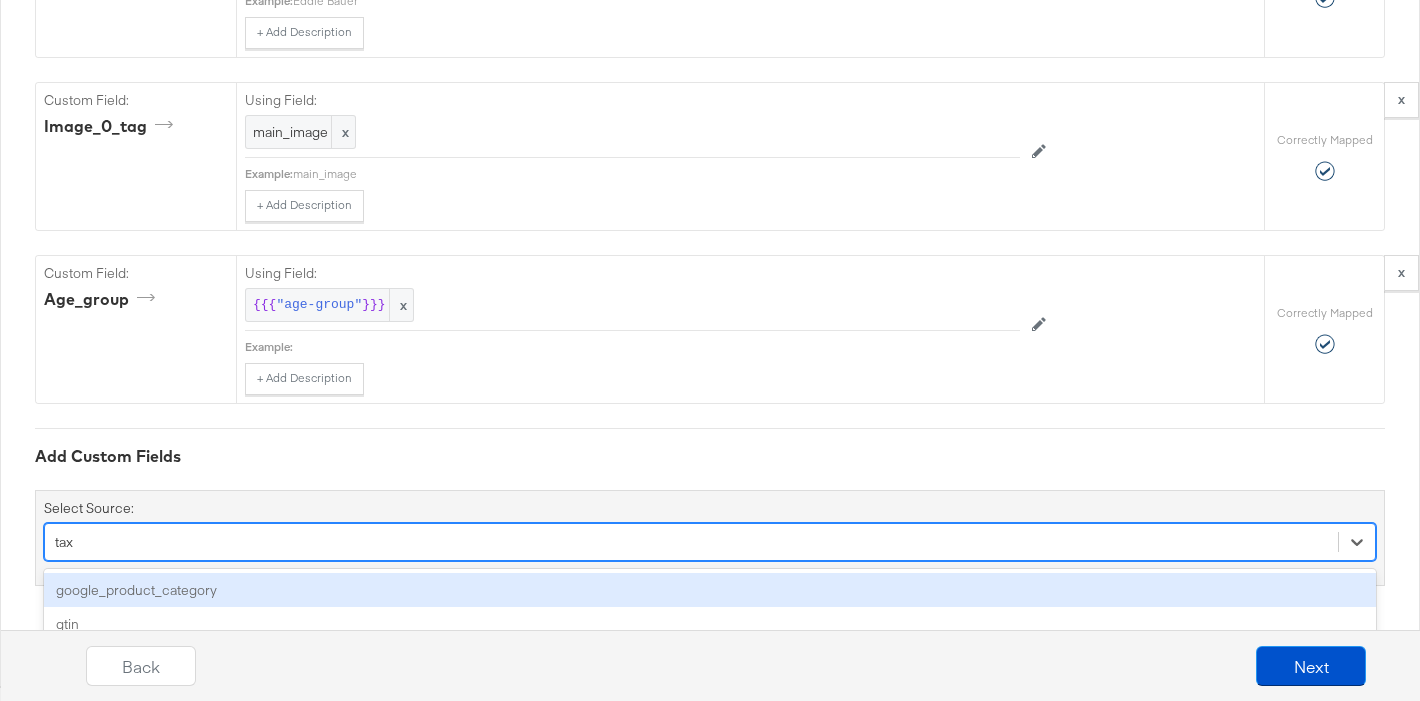 click on "Required Fields Mapping Options  Correctly Mapped  Needs Mapping Required Map:  * id Using Field: id x Example:  [NUMBER] + Add Description Add Note Edit Field Correctly Mapped Required Map:  * title Using Field: title x Example:  [BRAND] [PRODUCT] + Add Description Add Note Edit Field Correctly Mapped Required Map:  * description Using Field: description x Example:  + Add Description Add Note Edit Field Correctly Mapped Required Map:  * price Using Field: price x Example:  [PRICE] [CURRENCY] + Add Description Add Note Edit Field Correctly Mapped Required Map:  * link Using Field: link x Example:  [URL] + Add Description Add Note Edit Field Correctly Mapped Required Map:  * image_link Using Field: image_link x Example:  [URL] + Add Description Add Note Edit Field Correctly Mapped availability" at bounding box center (710, -487) 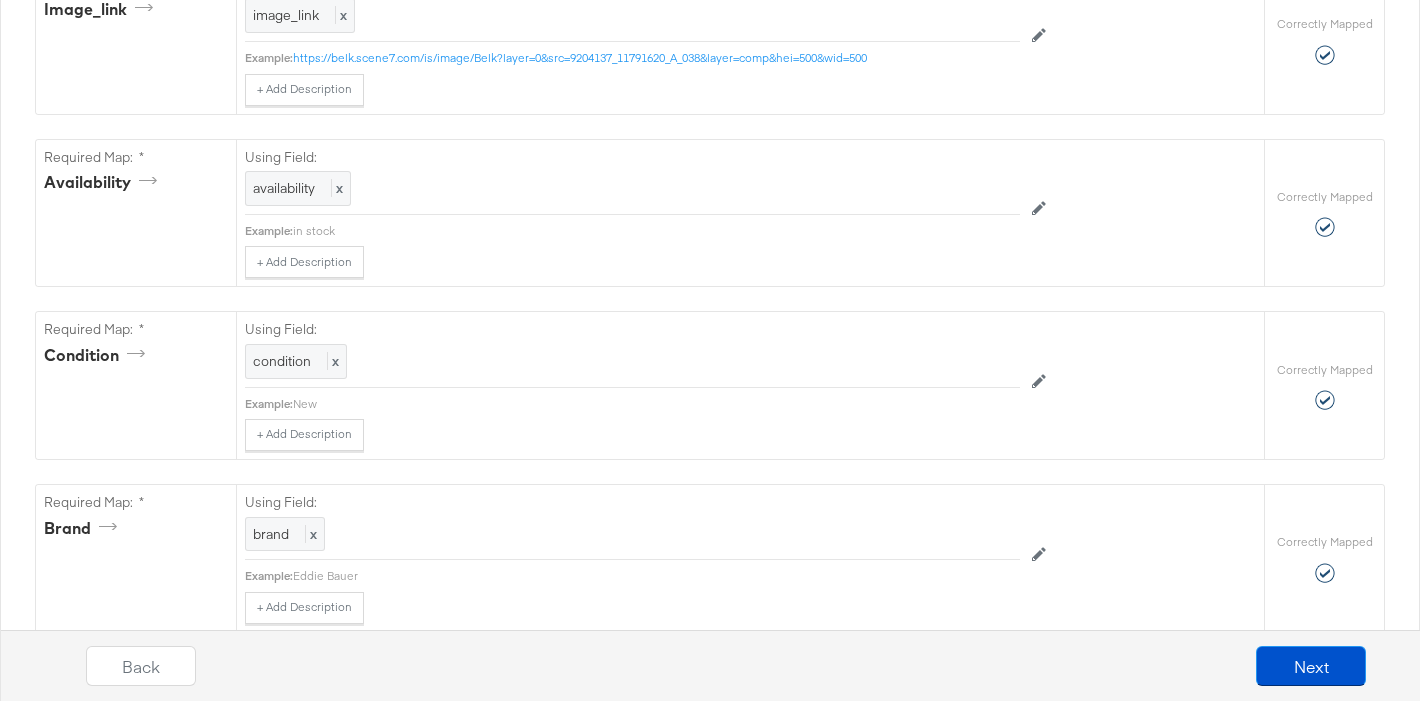 scroll, scrollTop: 1937, scrollLeft: 0, axis: vertical 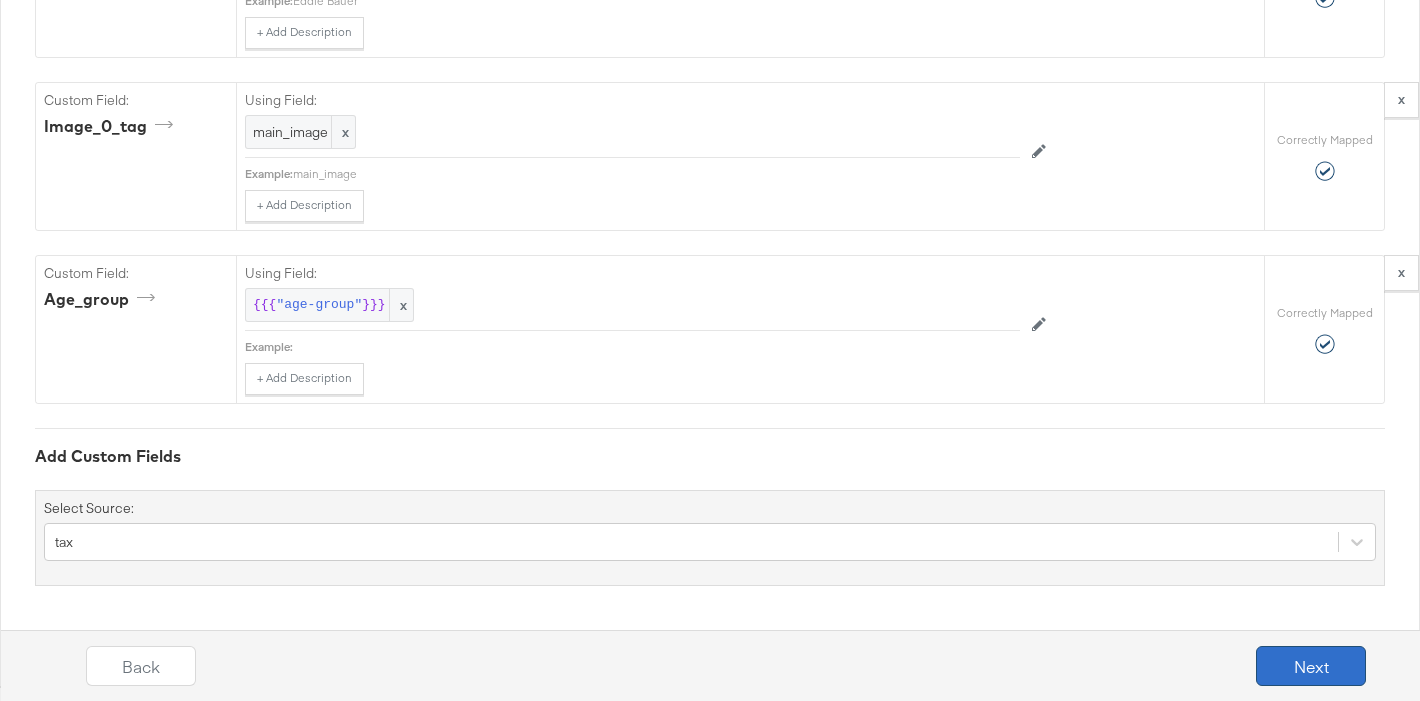 click on "Next" at bounding box center (1311, 666) 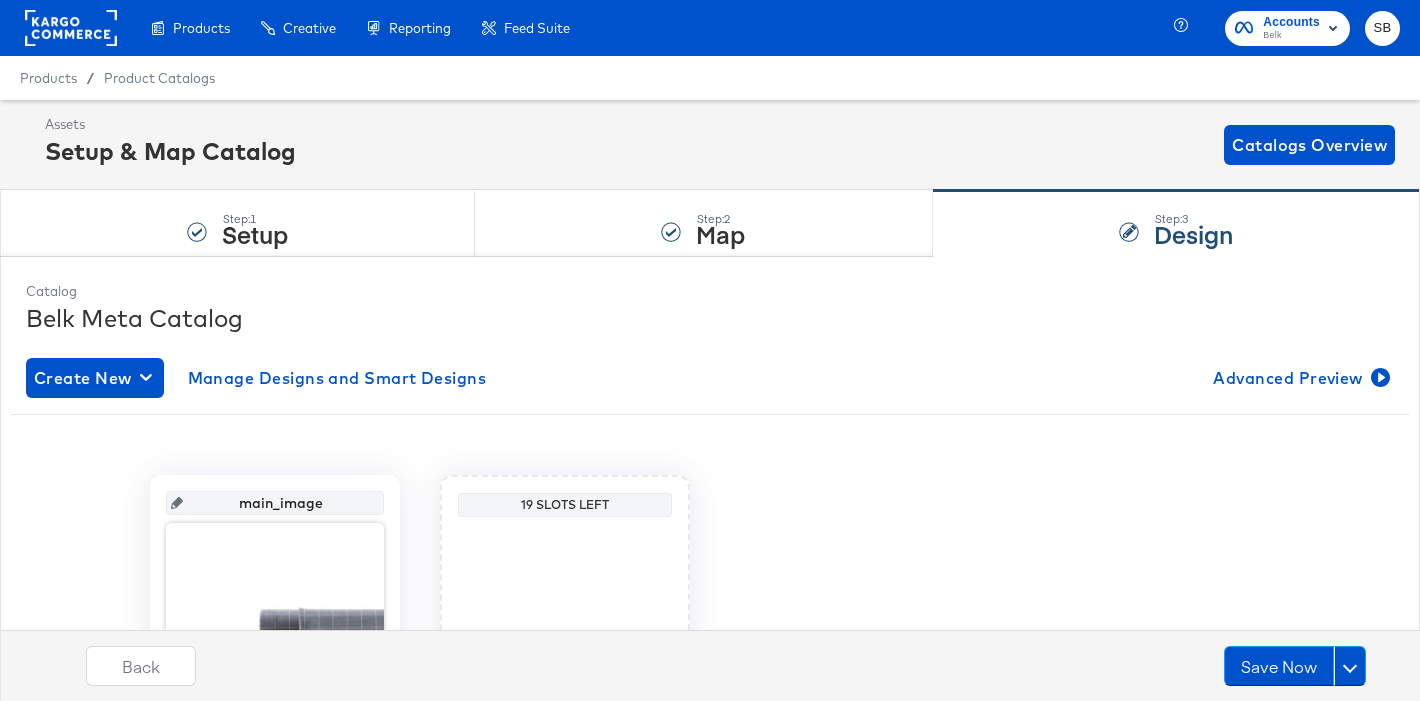 scroll, scrollTop: 252, scrollLeft: 0, axis: vertical 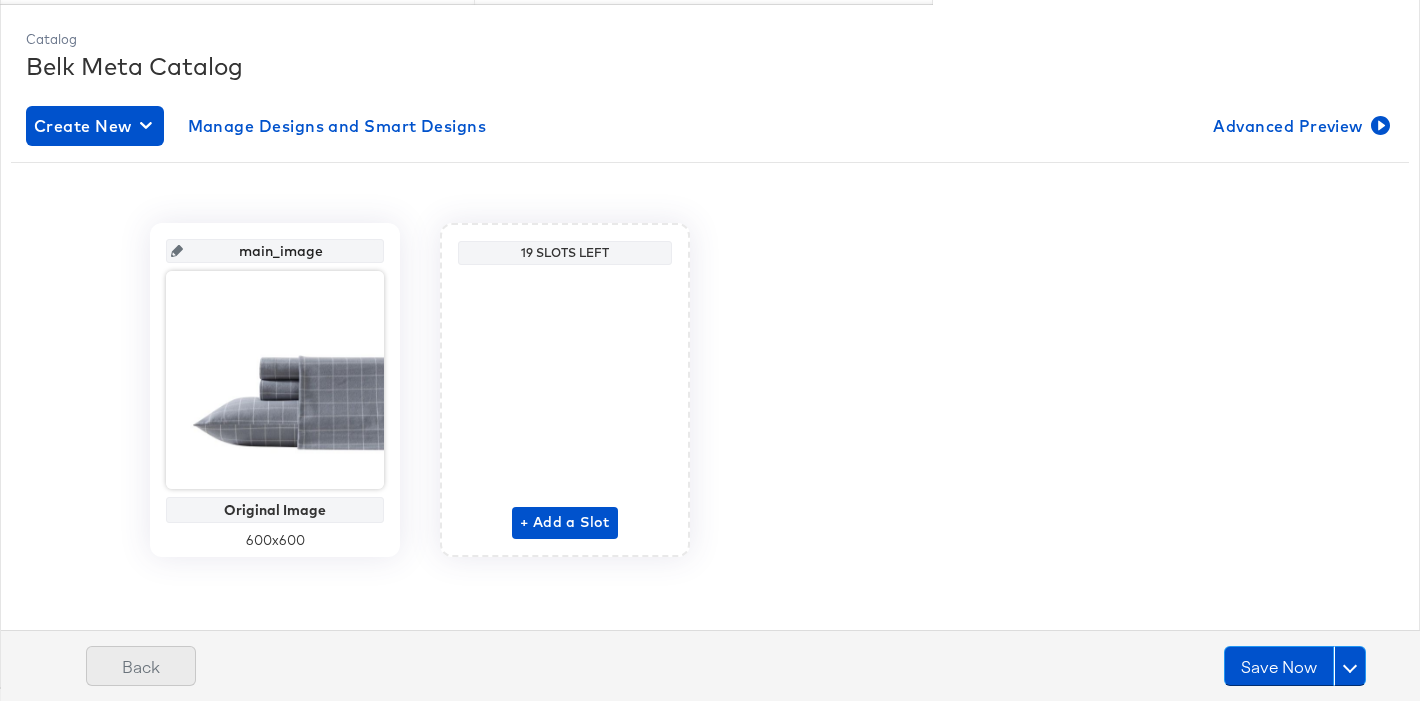 click on "Back" at bounding box center [141, 666] 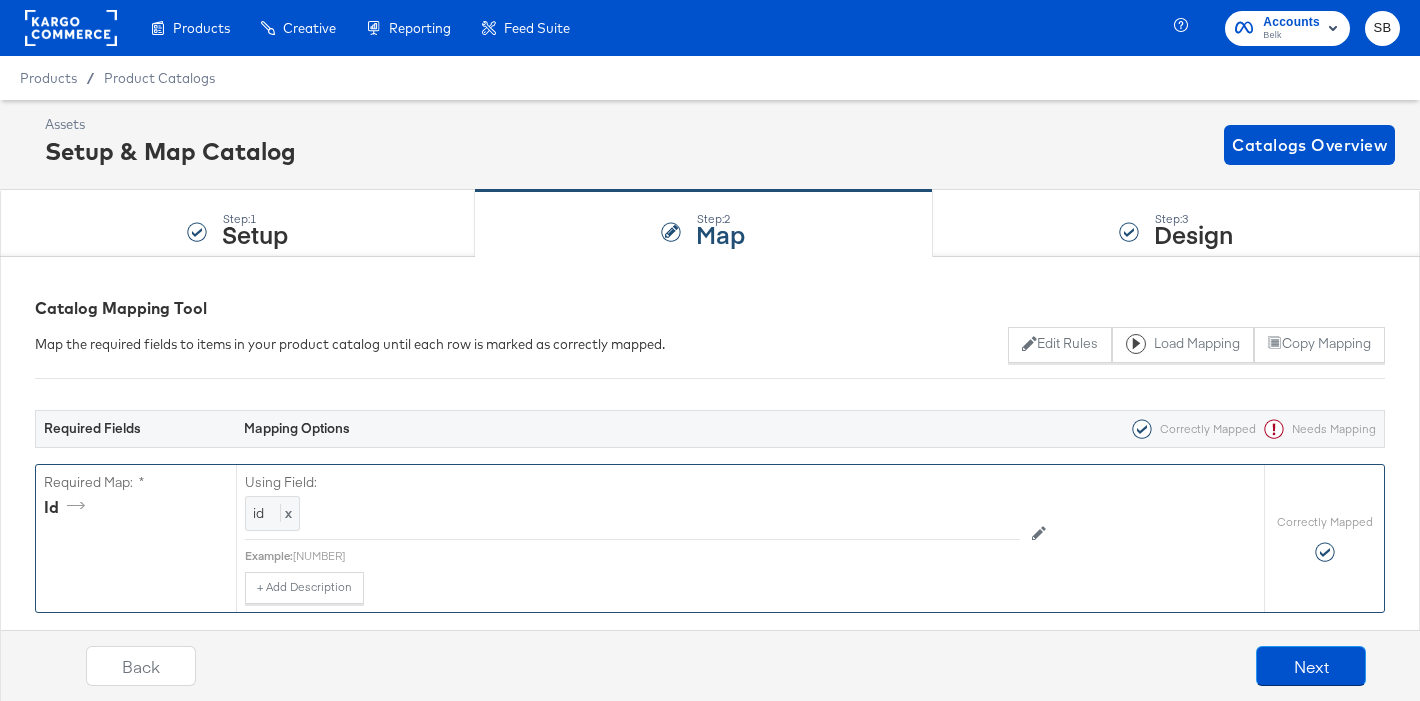 scroll, scrollTop: 1937, scrollLeft: 0, axis: vertical 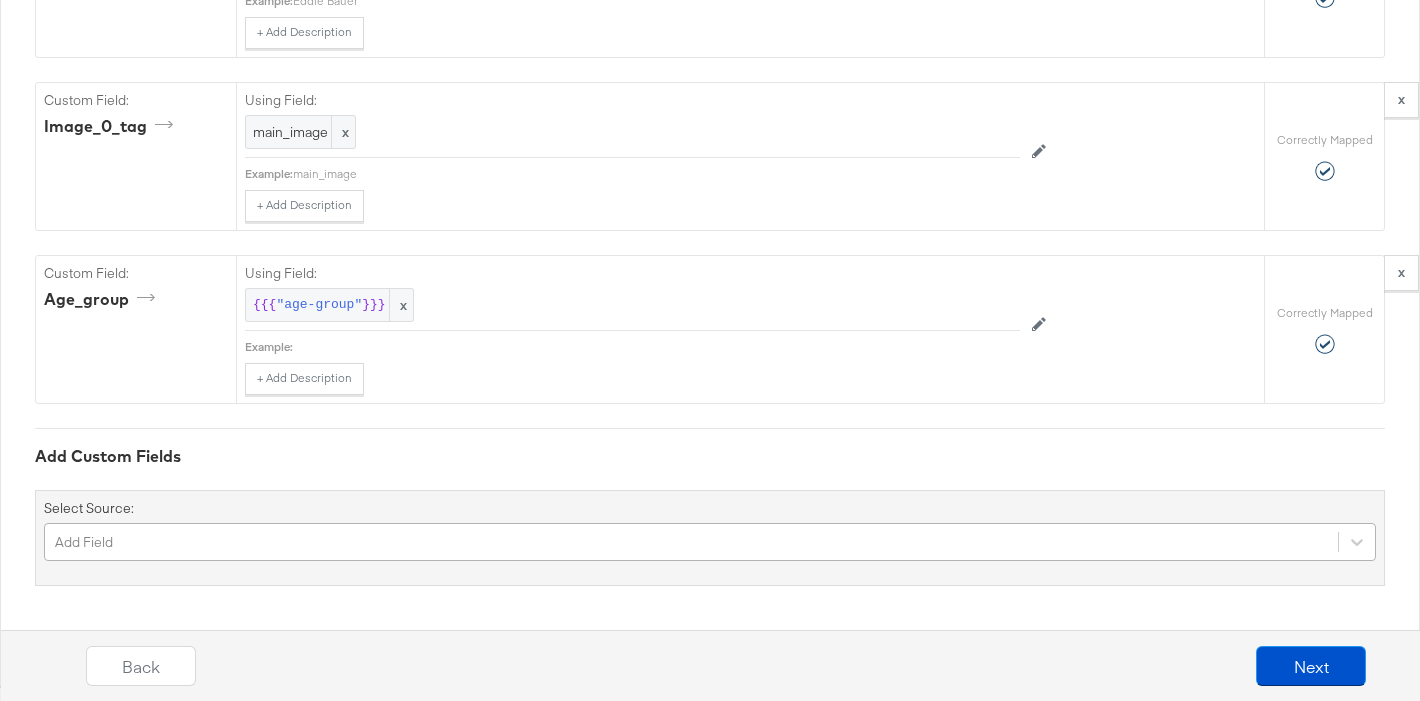 click on "Add Field" at bounding box center (710, 542) 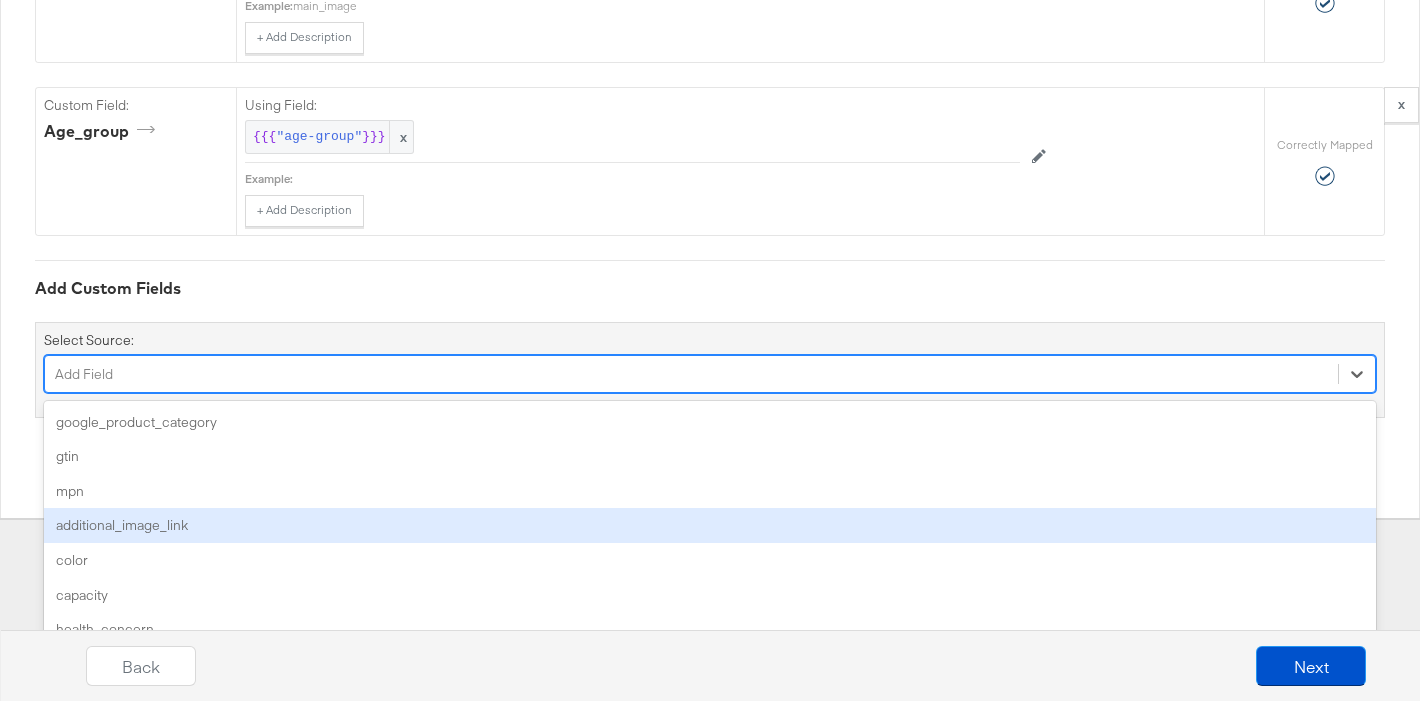 click on "additional_image_link" at bounding box center [710, 525] 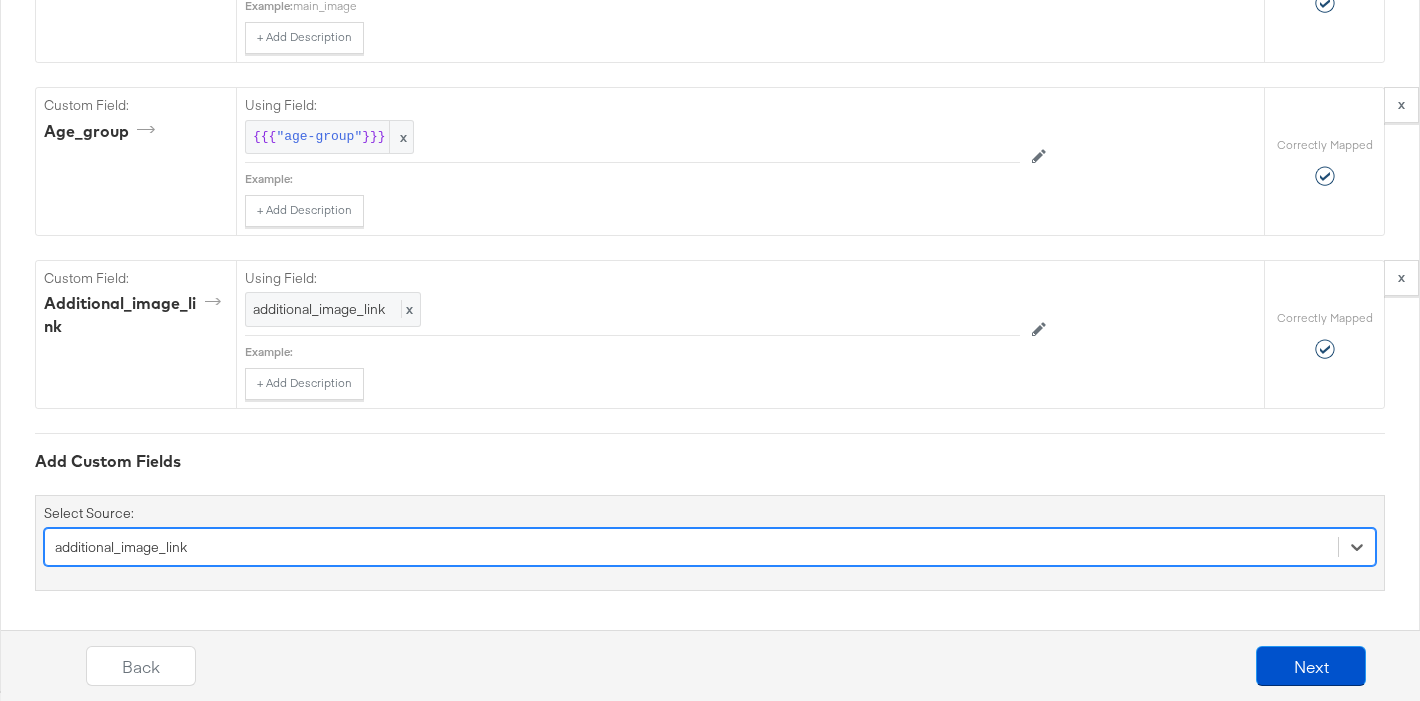 click on "Add Custom Fields" at bounding box center (710, 461) 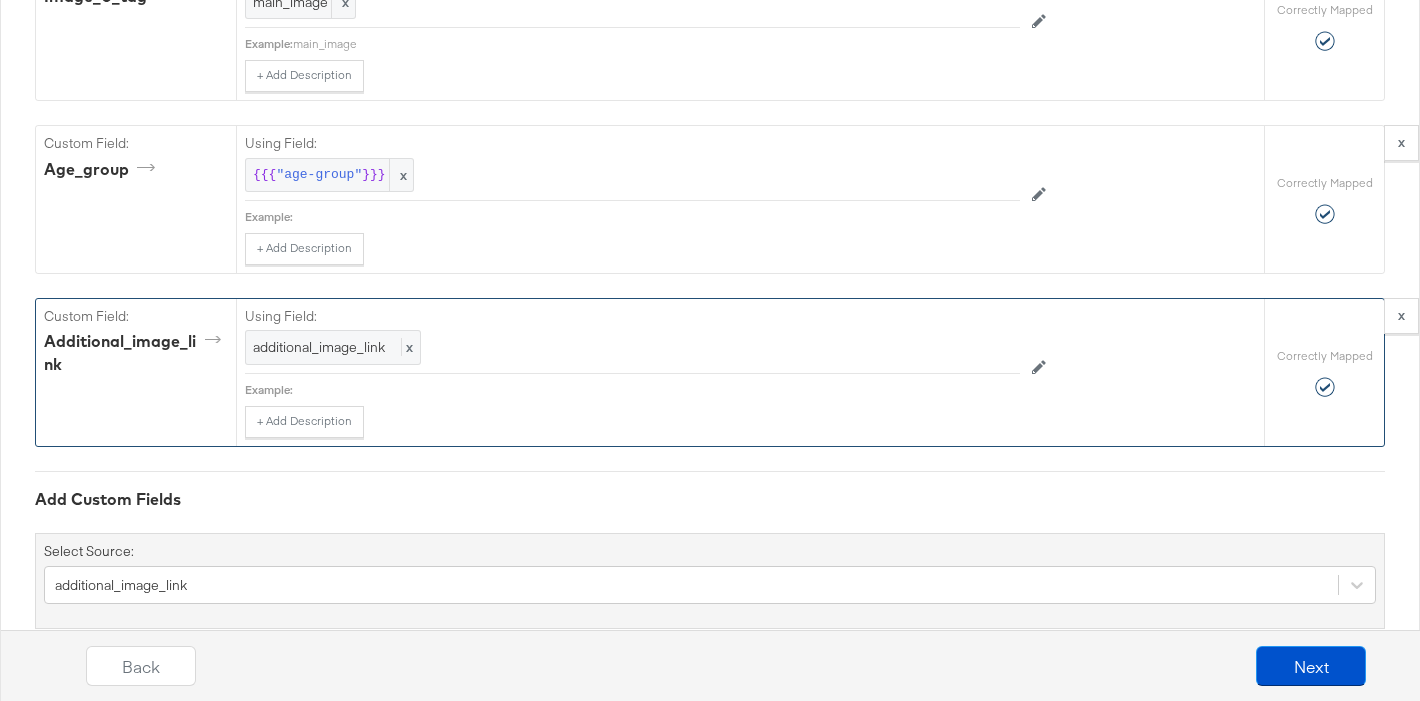 scroll, scrollTop: 2110, scrollLeft: 0, axis: vertical 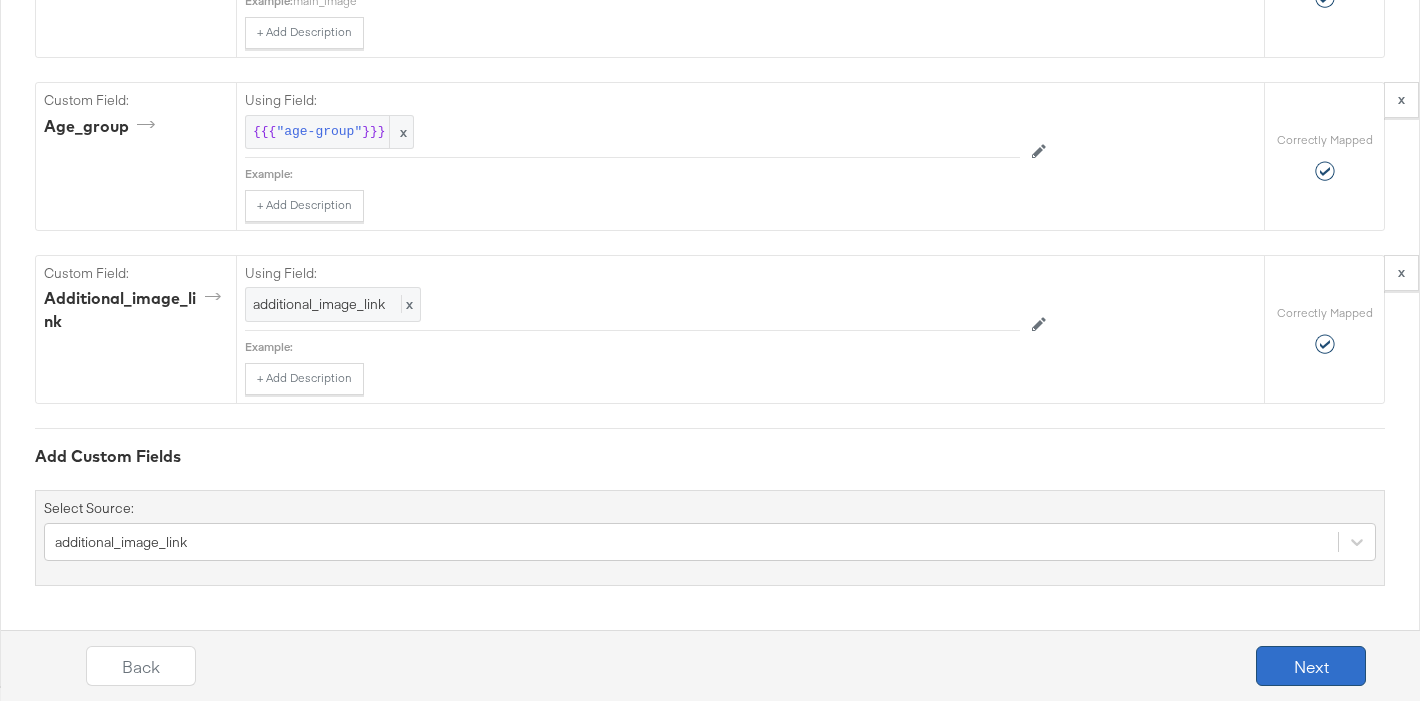 click on "Next" at bounding box center (1311, 666) 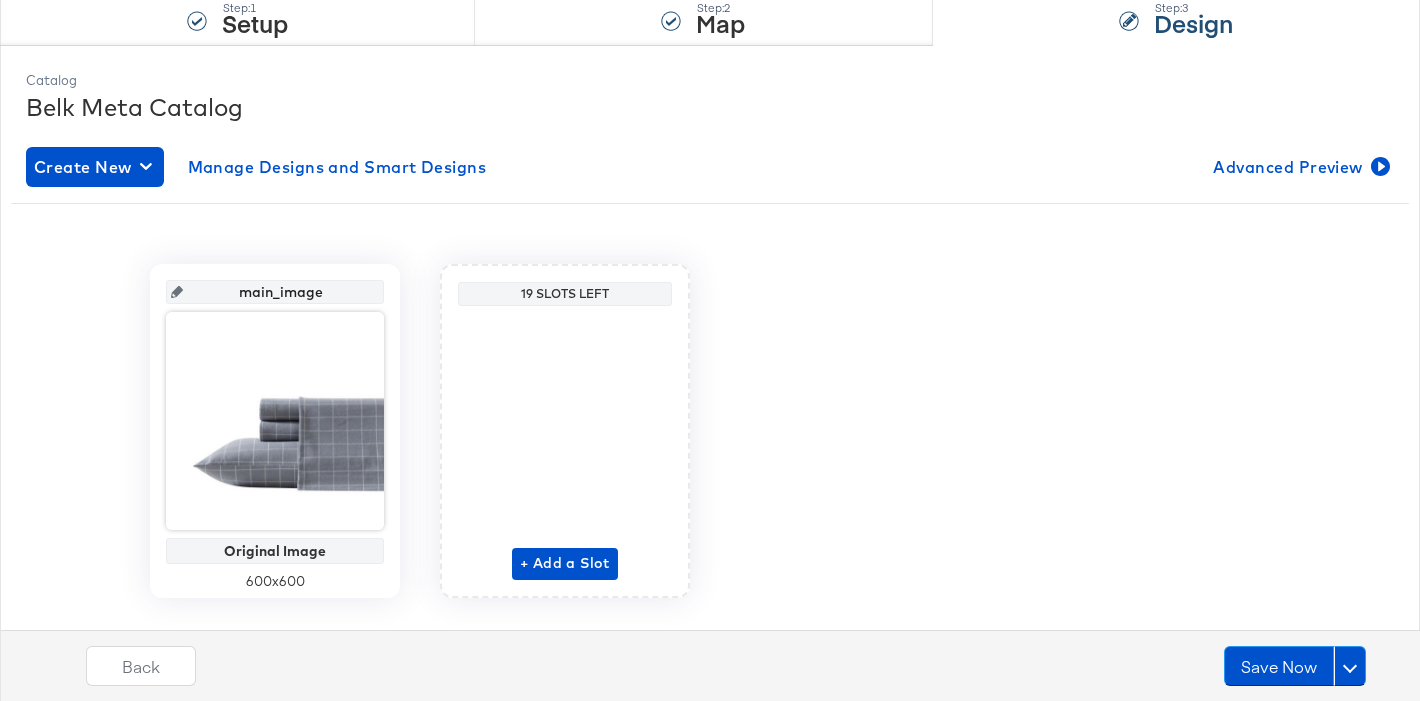 scroll, scrollTop: 0, scrollLeft: 0, axis: both 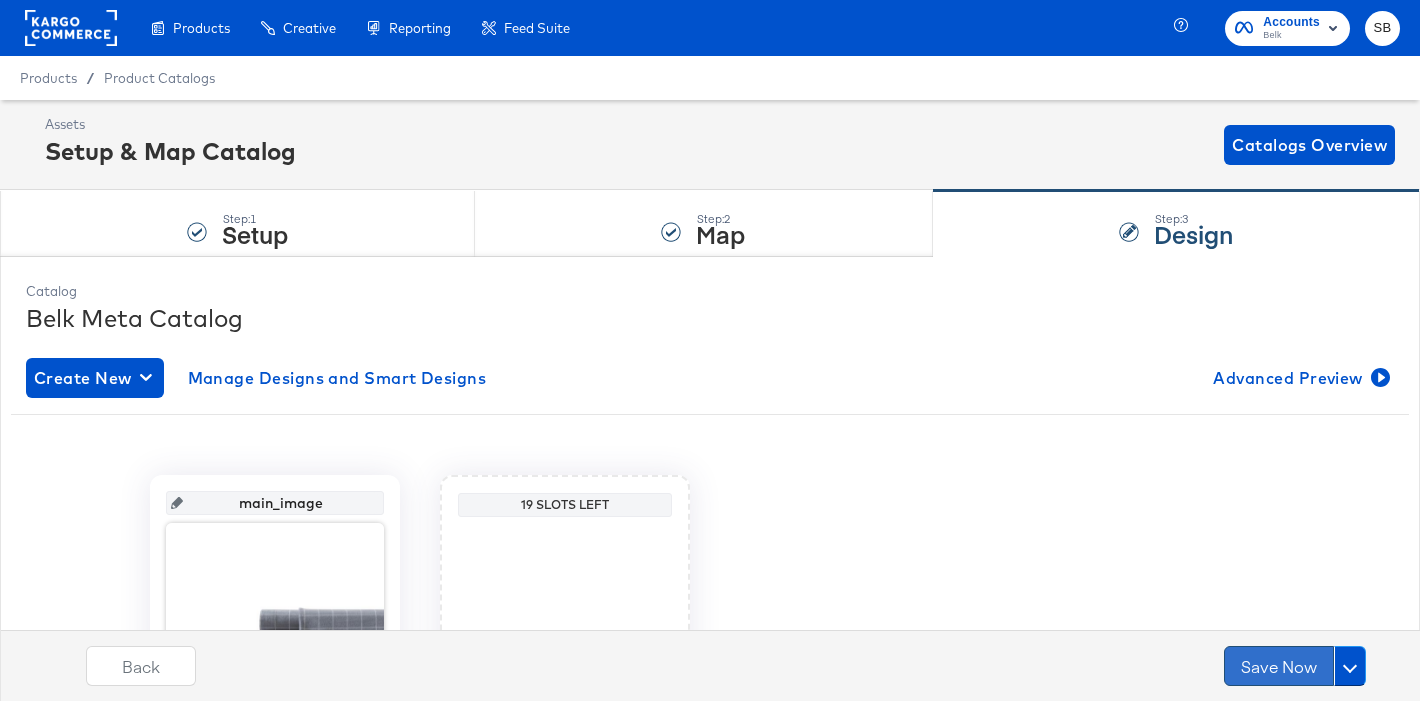 click on "Save Now" at bounding box center (1279, 666) 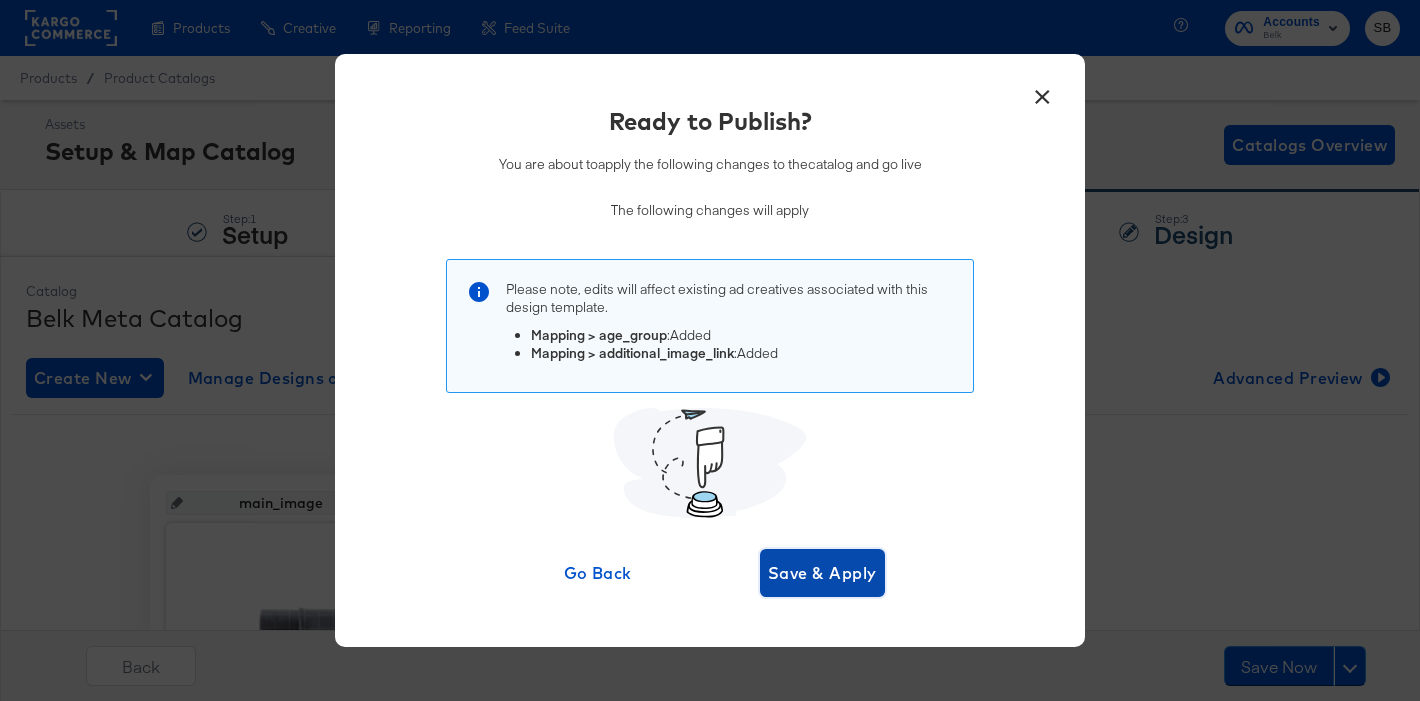 click on "Save & Apply" at bounding box center (822, 573) 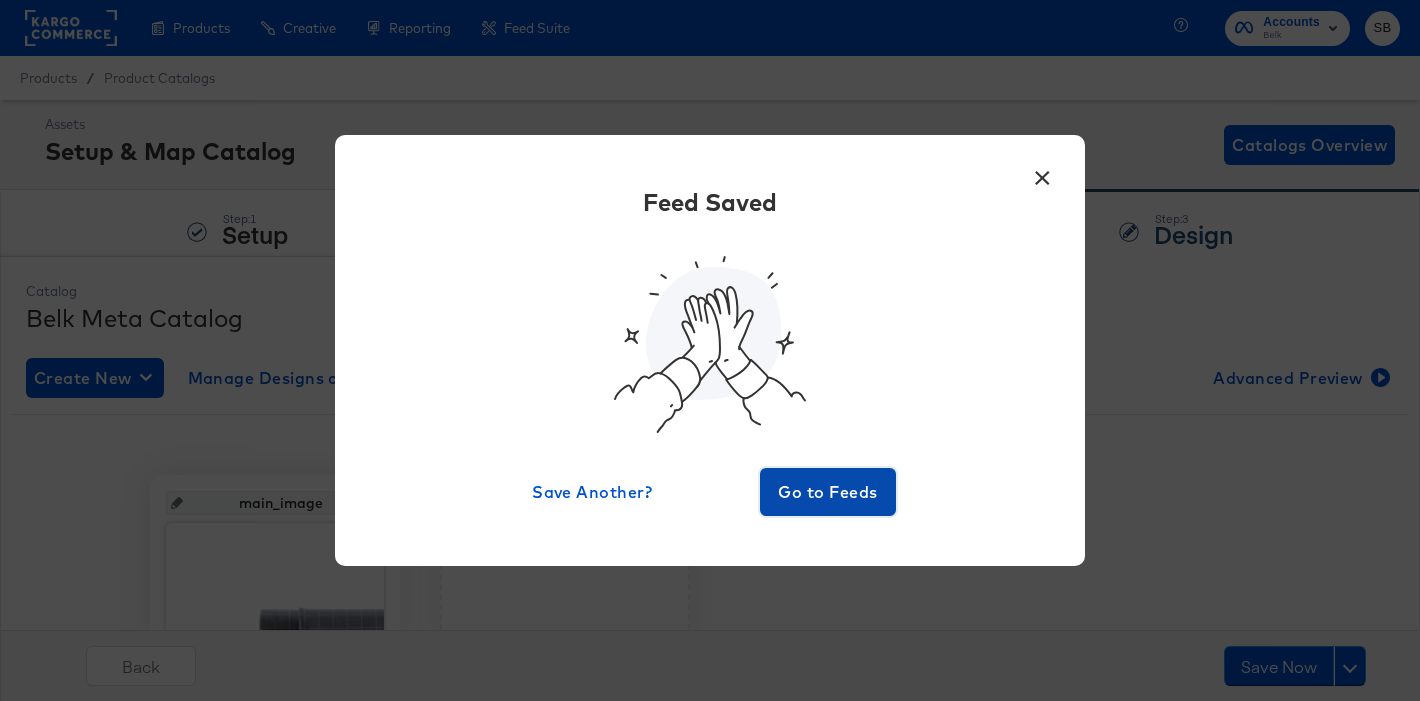 click on "Go to Feeds" at bounding box center (828, 492) 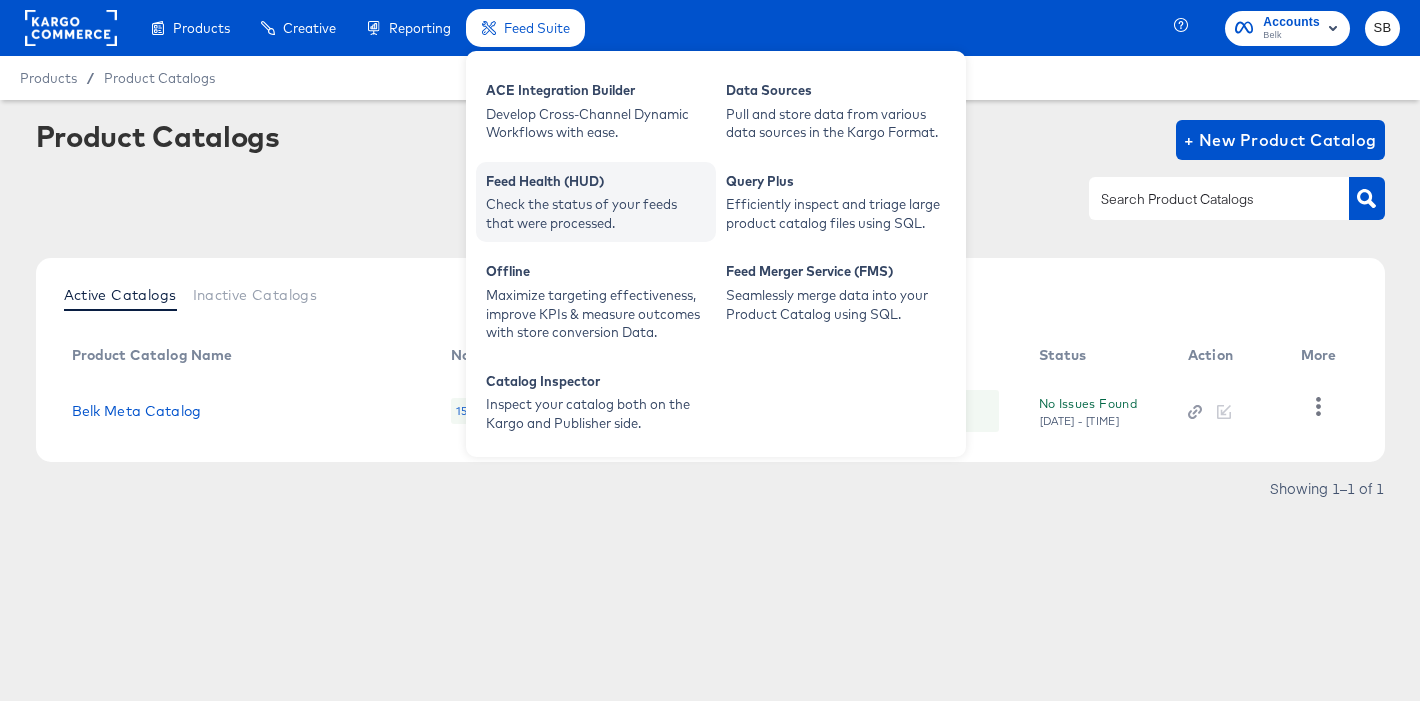 click on "Feed Health (HUD)" at bounding box center [596, 184] 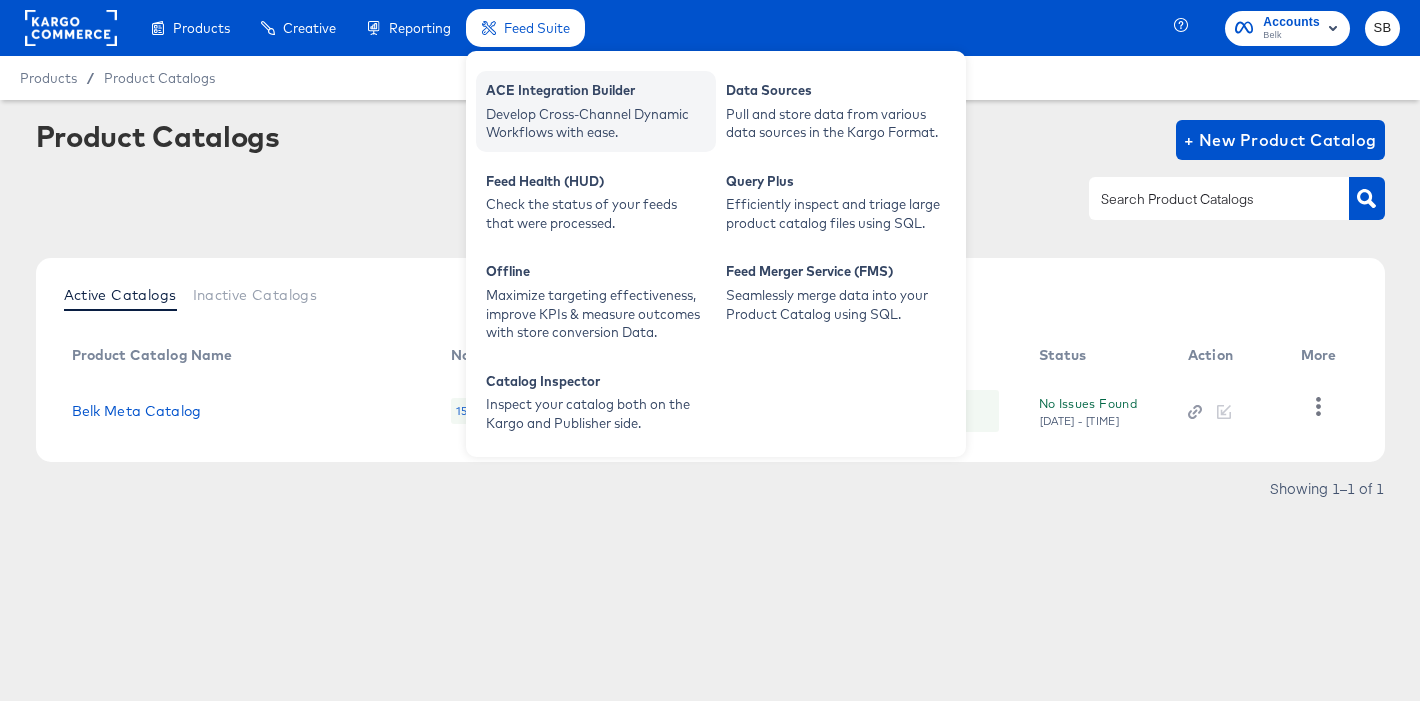 click on "ACE Integration Builder" at bounding box center [596, 93] 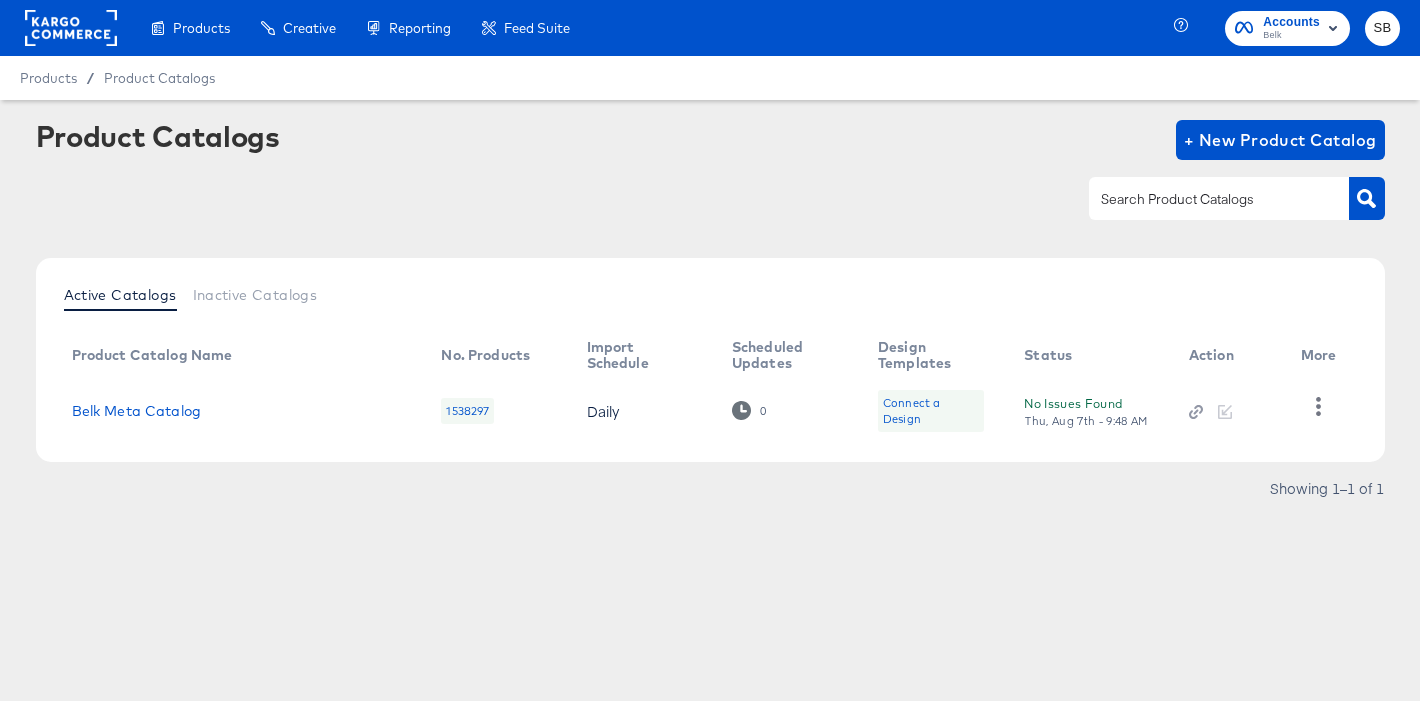 scroll, scrollTop: 0, scrollLeft: 0, axis: both 